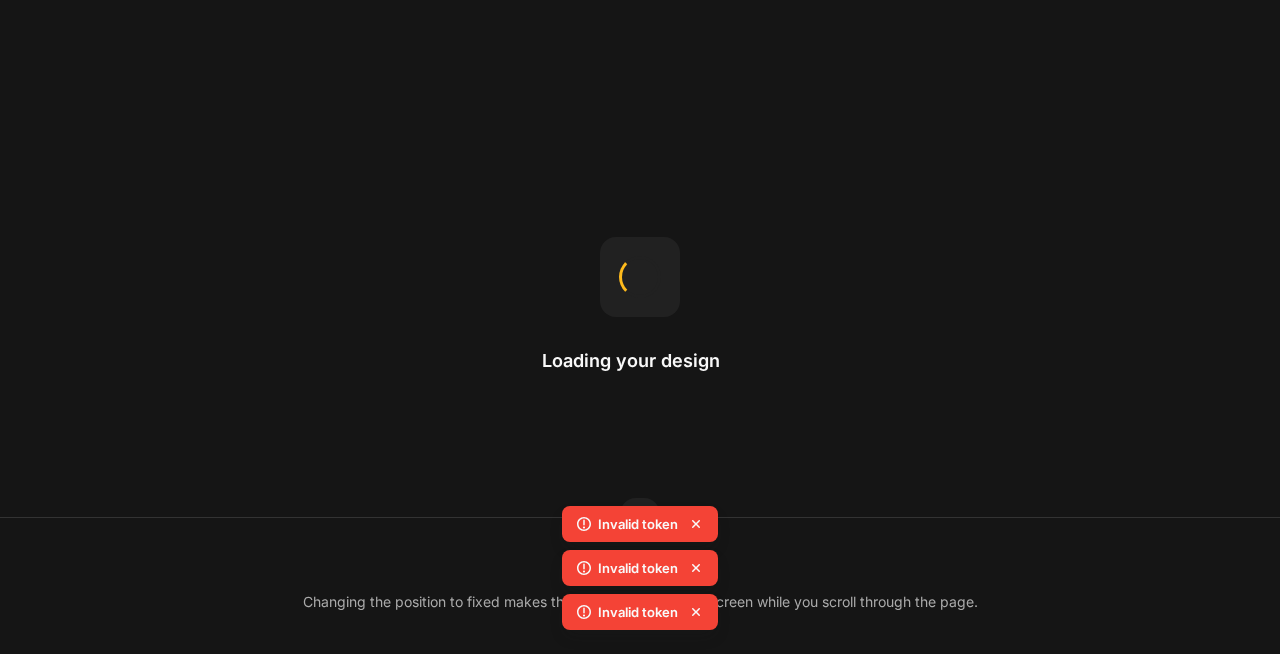 scroll, scrollTop: 0, scrollLeft: 0, axis: both 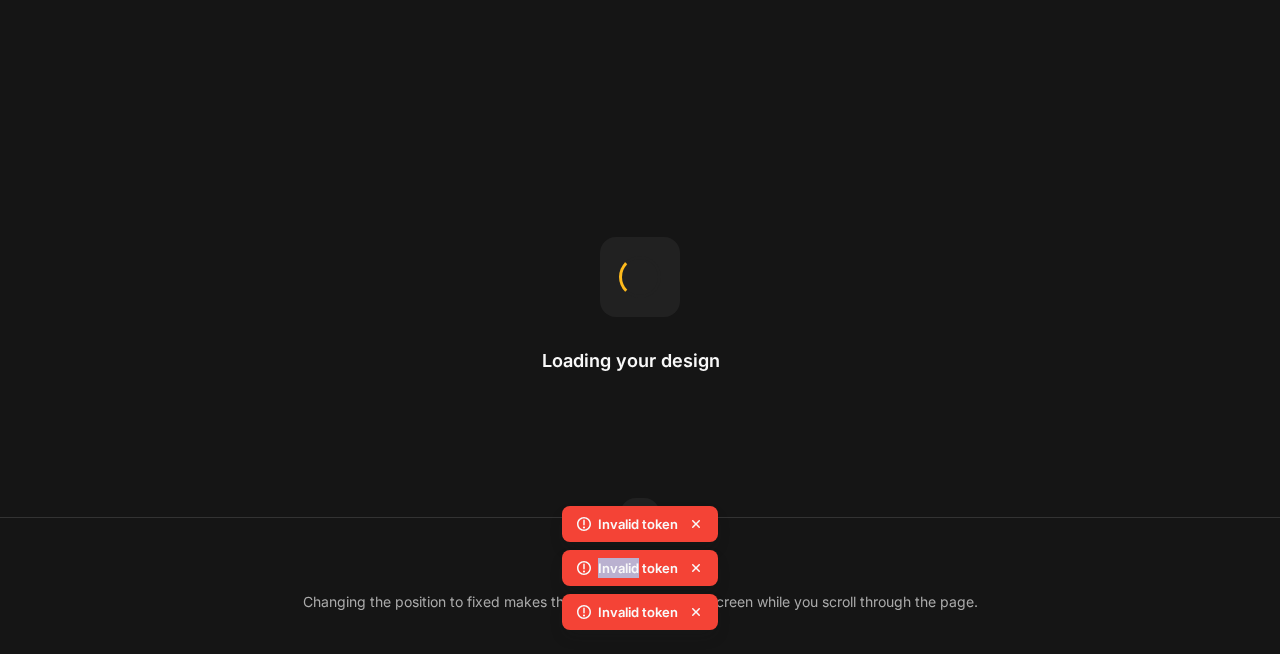 click 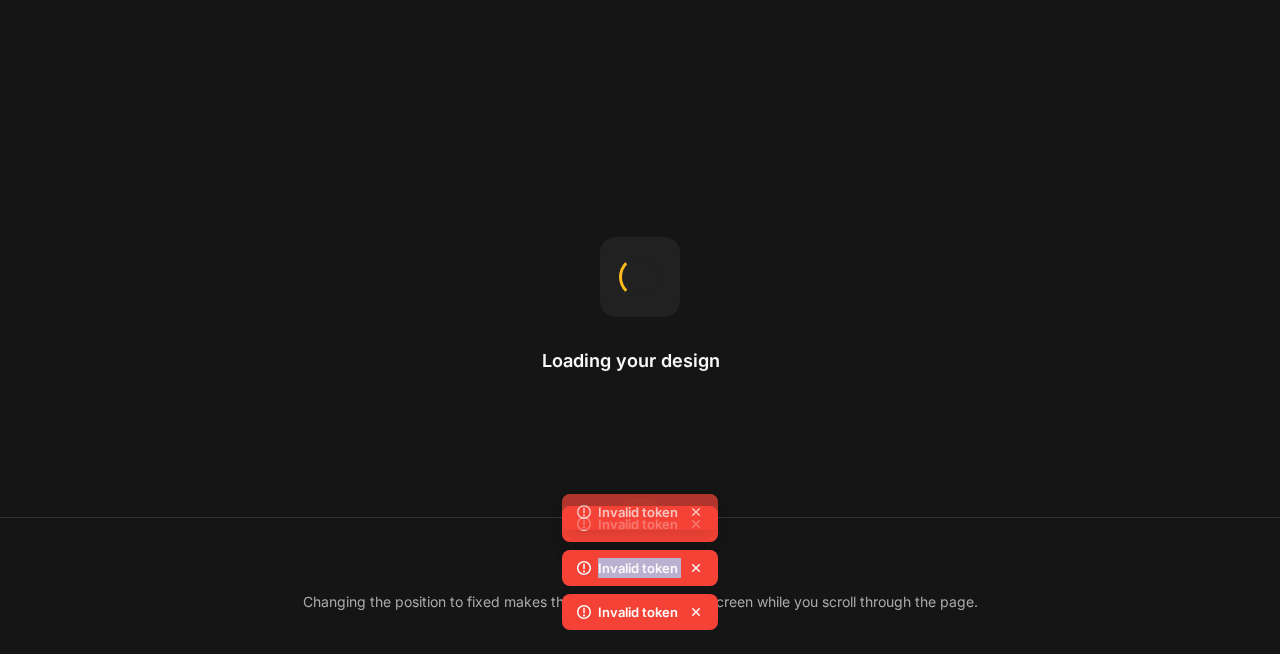 click 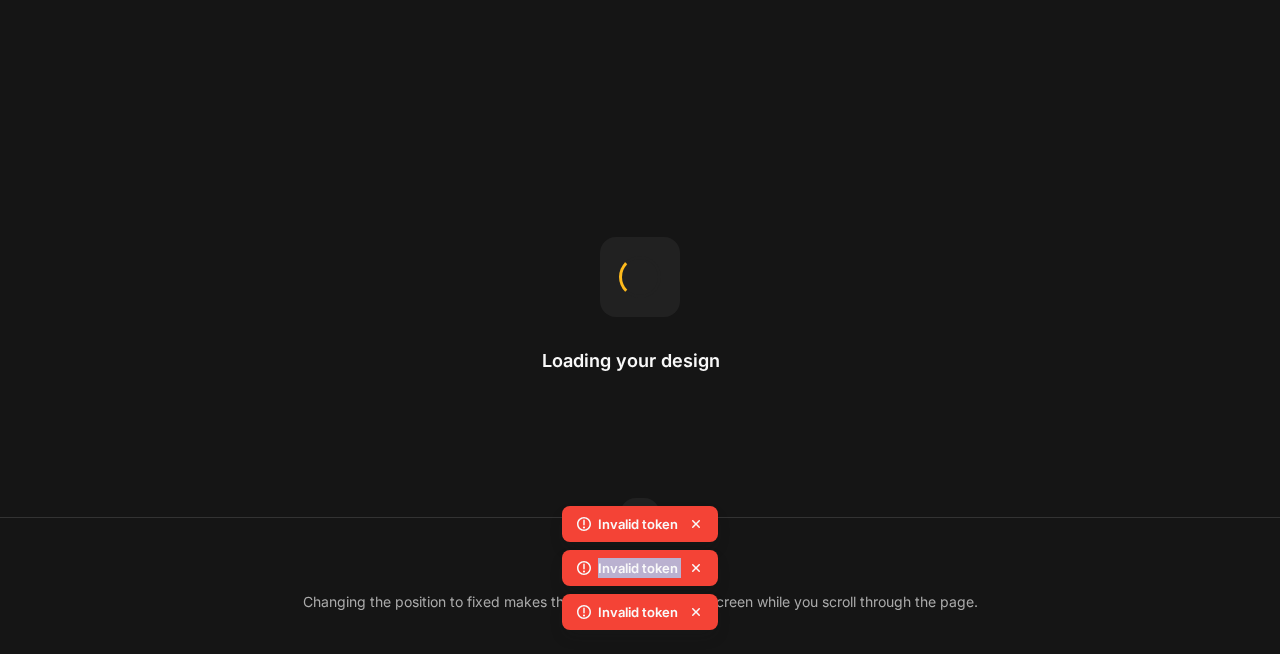 click 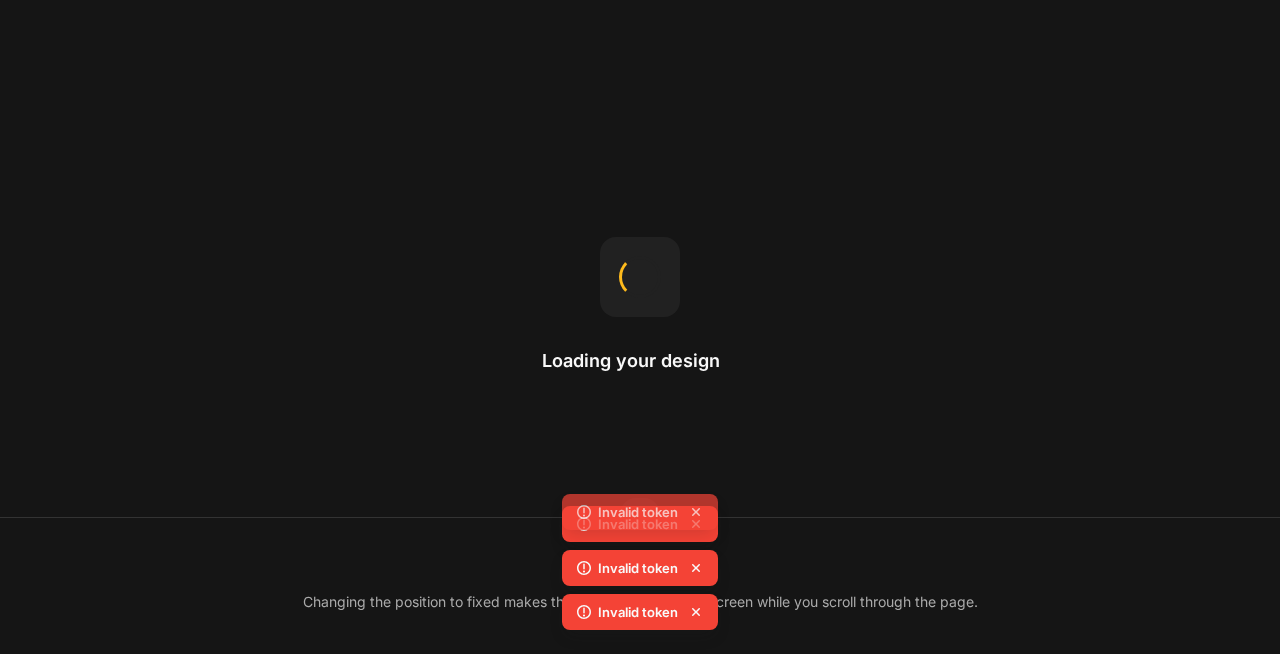 click on "Invalid token Invalid token Invalid token Invalid token" at bounding box center (640, 550) 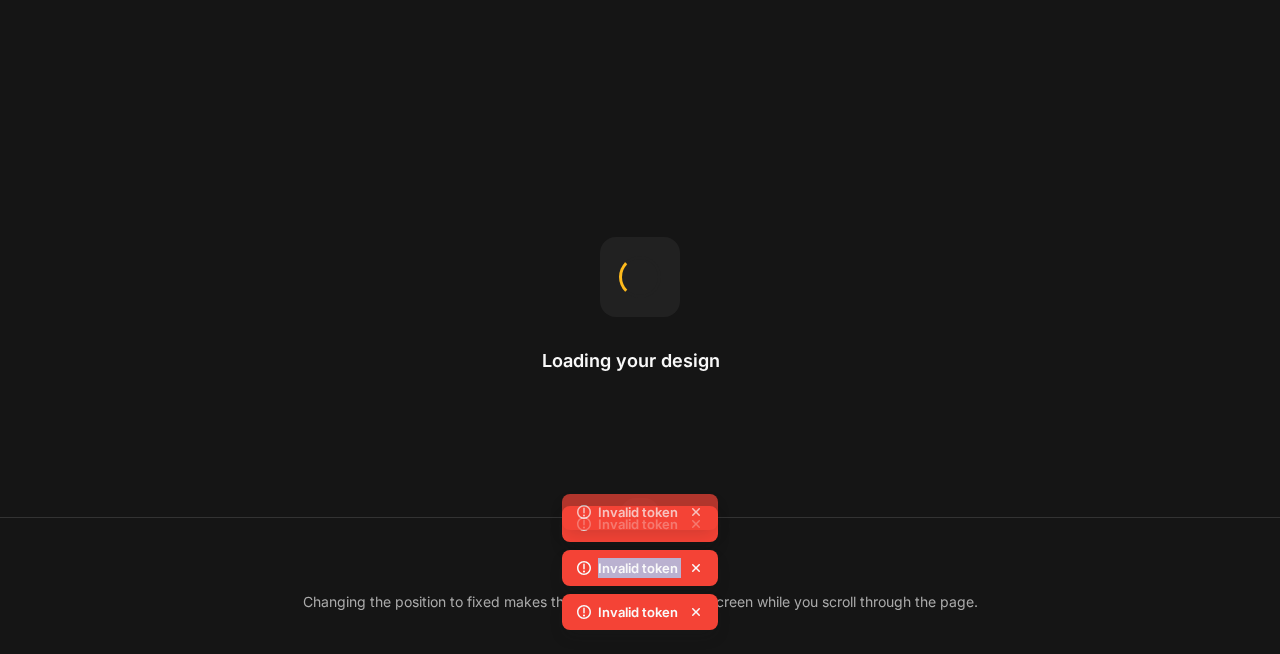 click 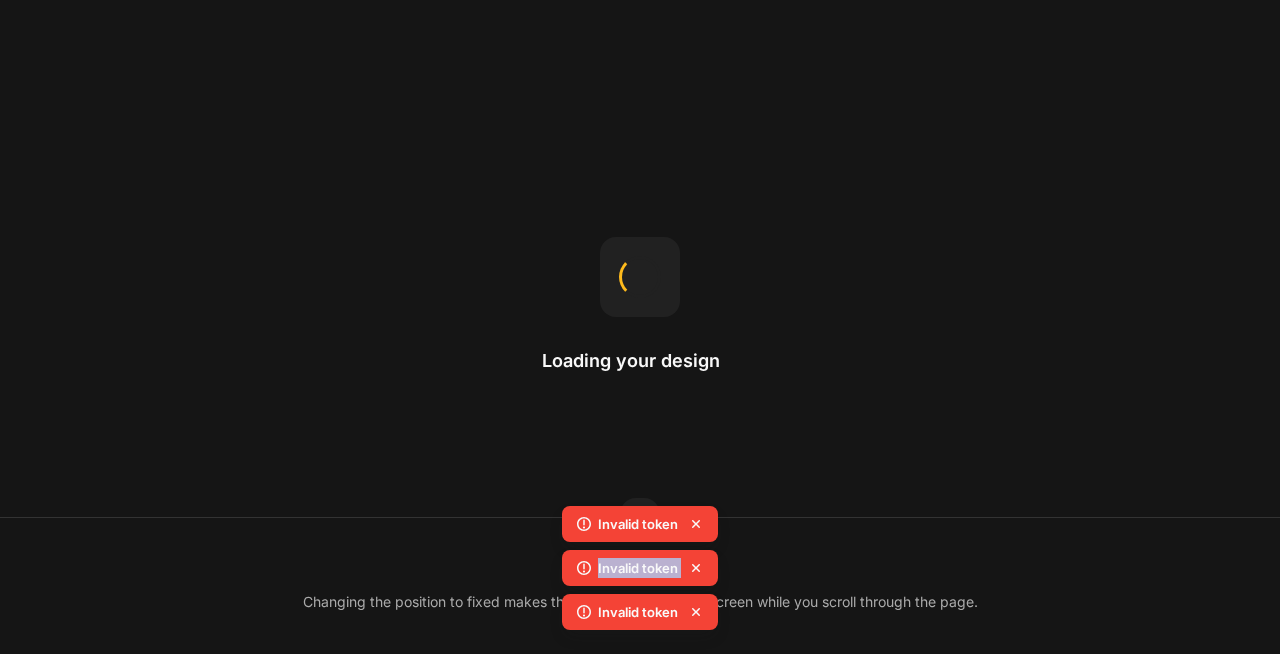 click 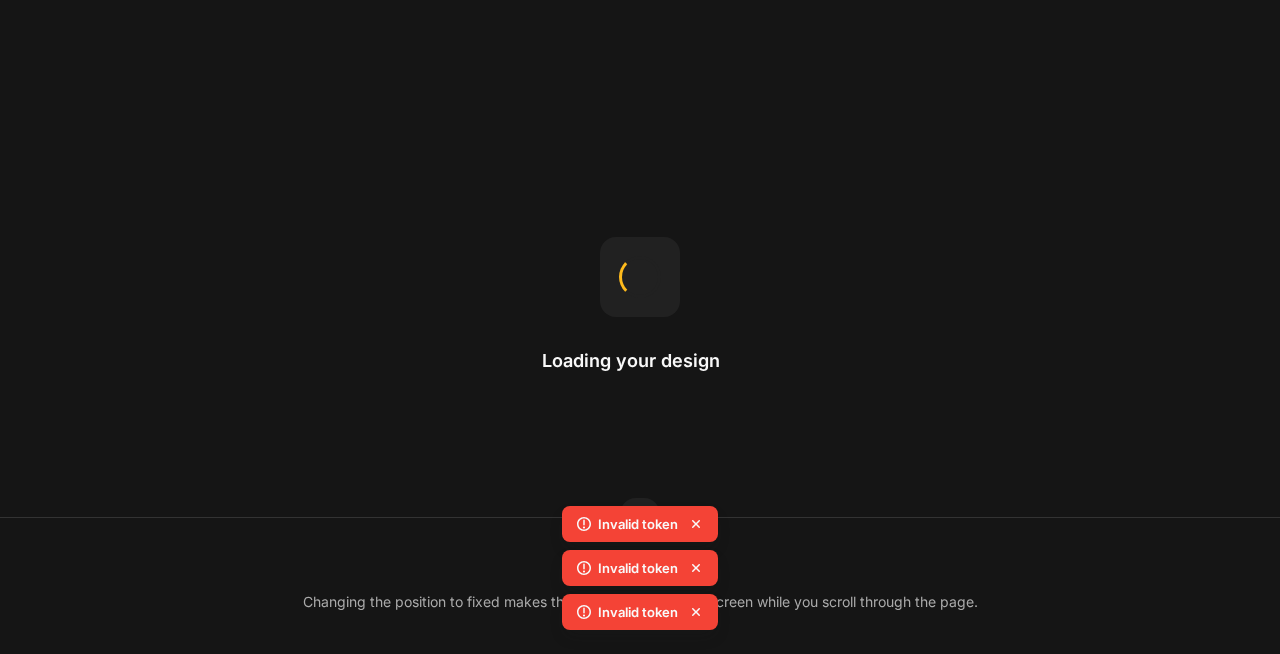 click 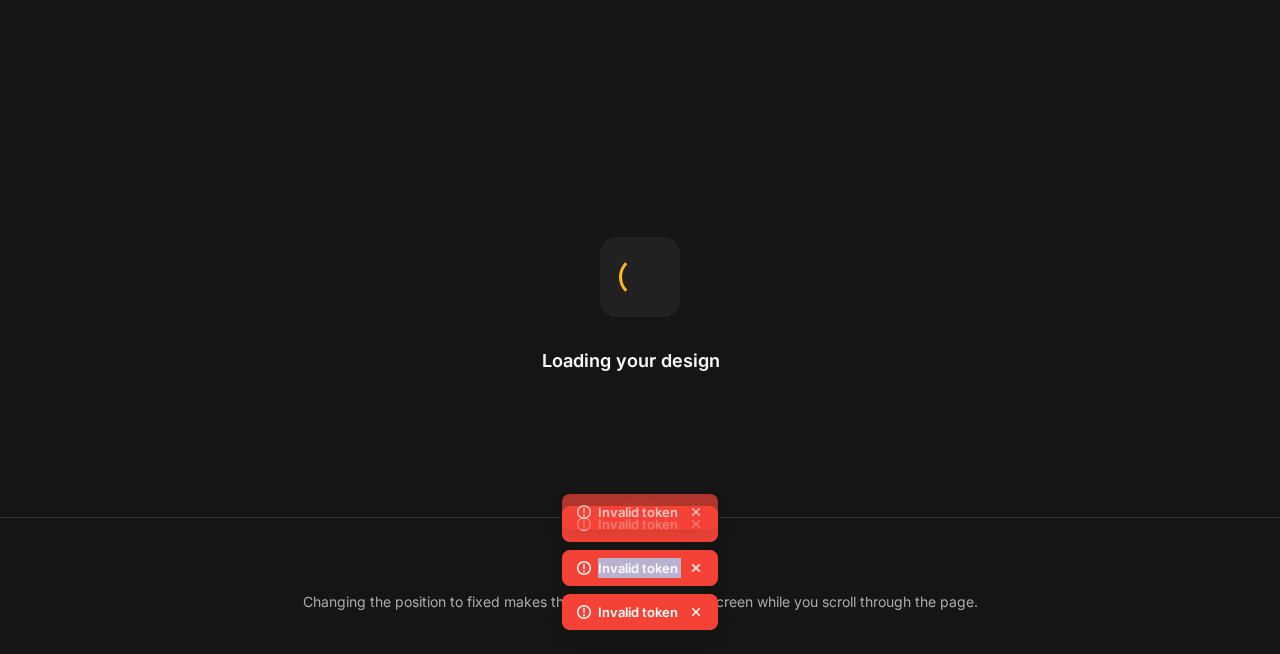 click 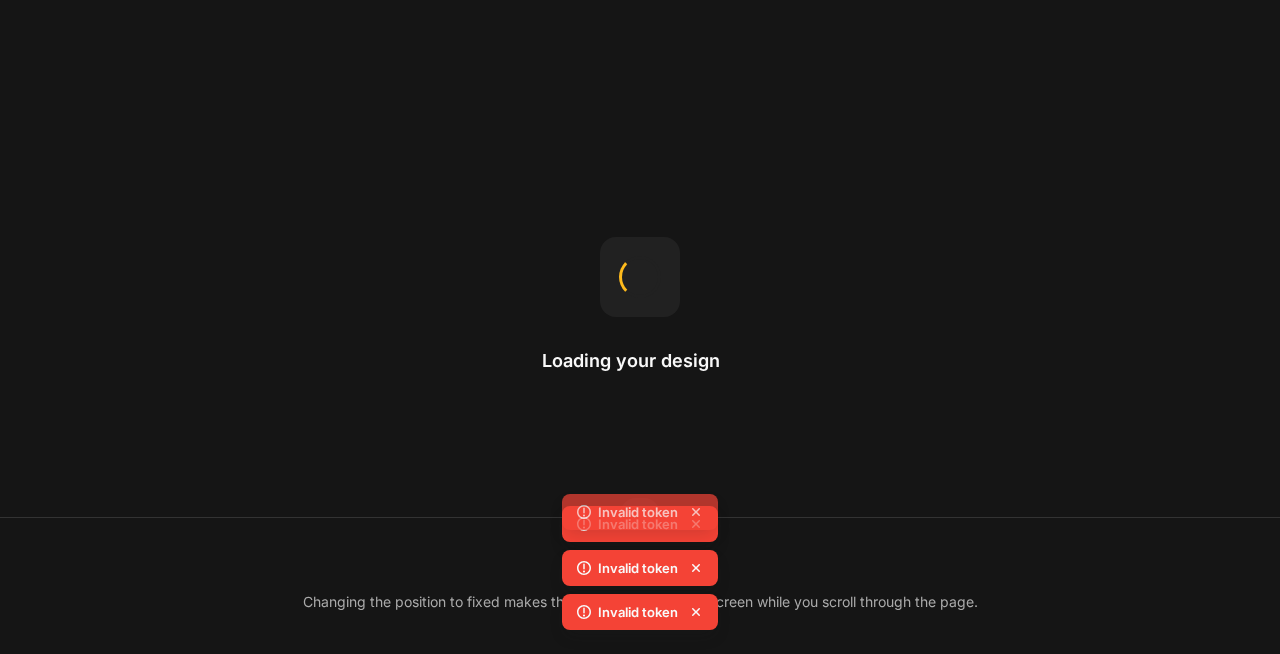 click on "Invalid token Invalid token Invalid token Invalid token" at bounding box center (640, 550) 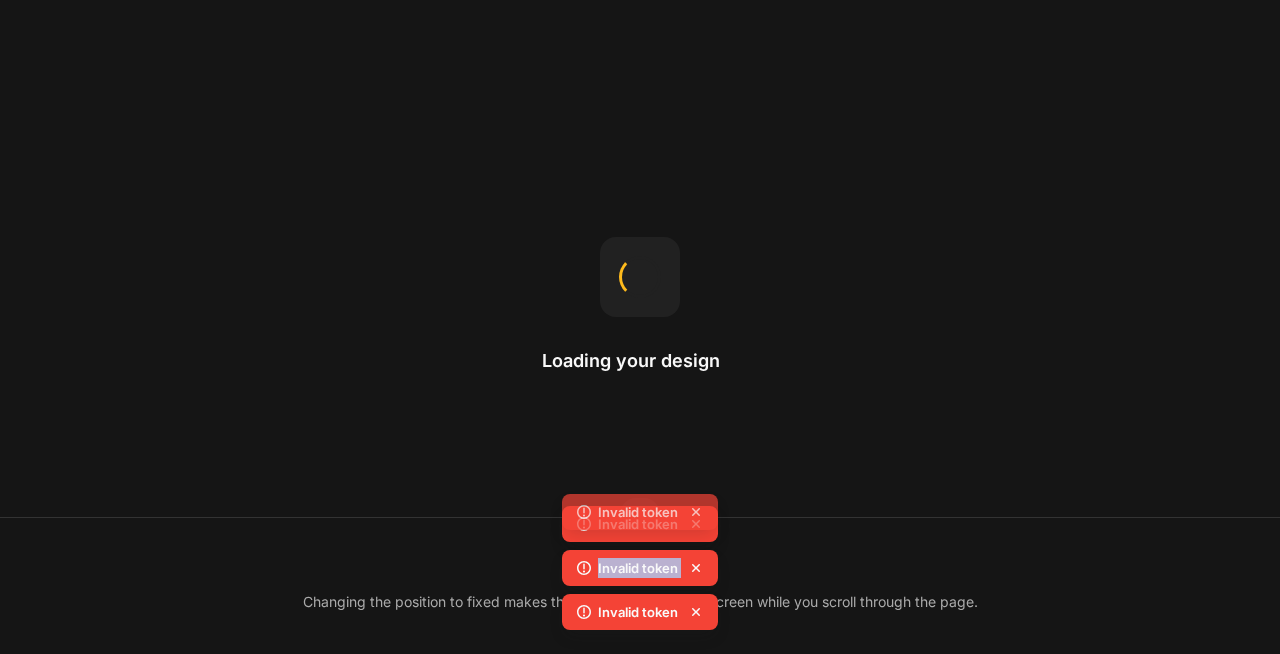 click 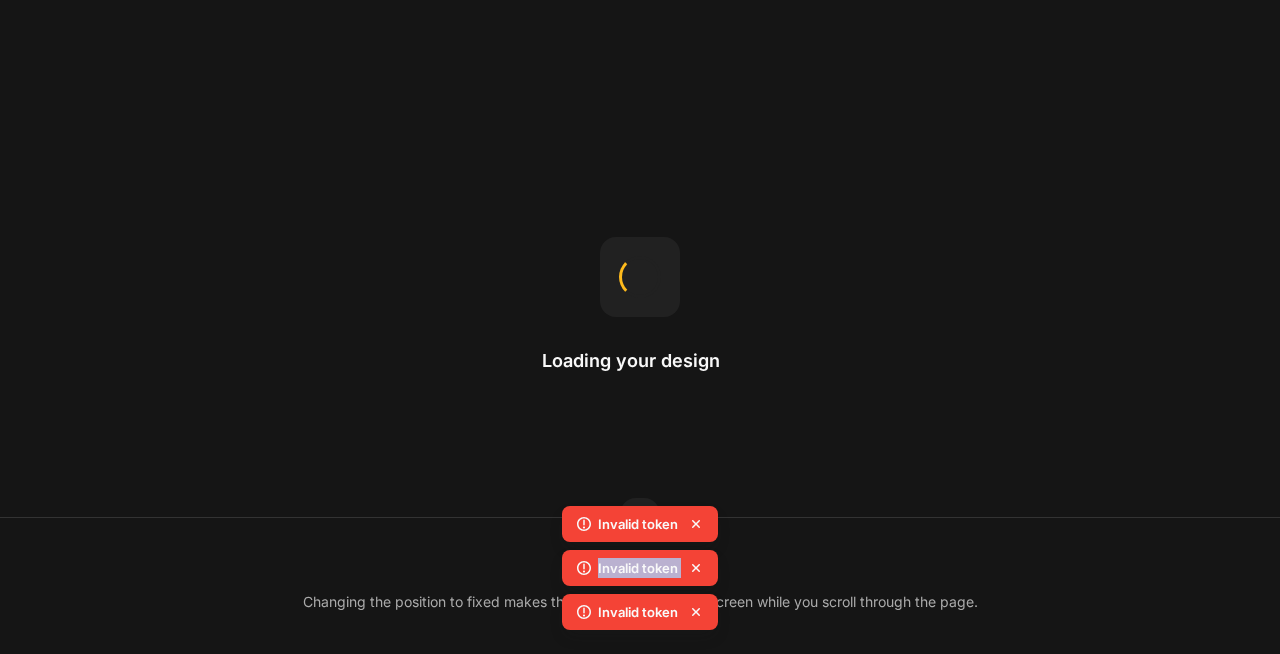 click 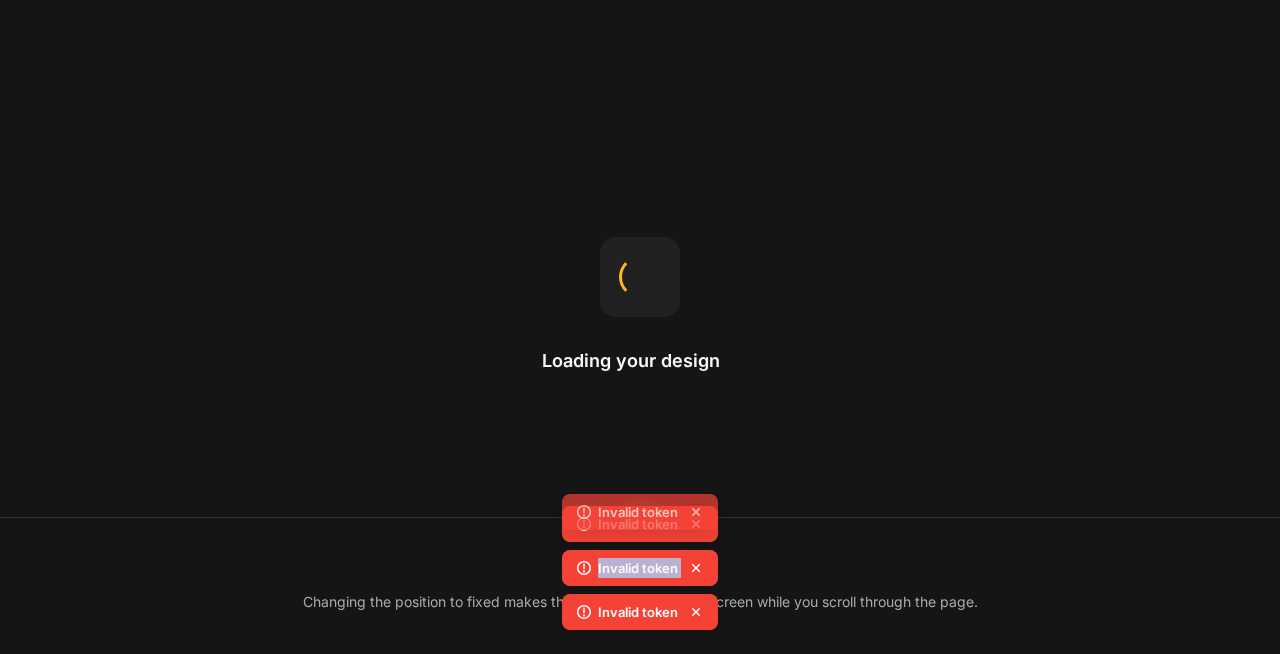 click on "Invalid token Invalid token Invalid token Invalid token" at bounding box center [640, 550] 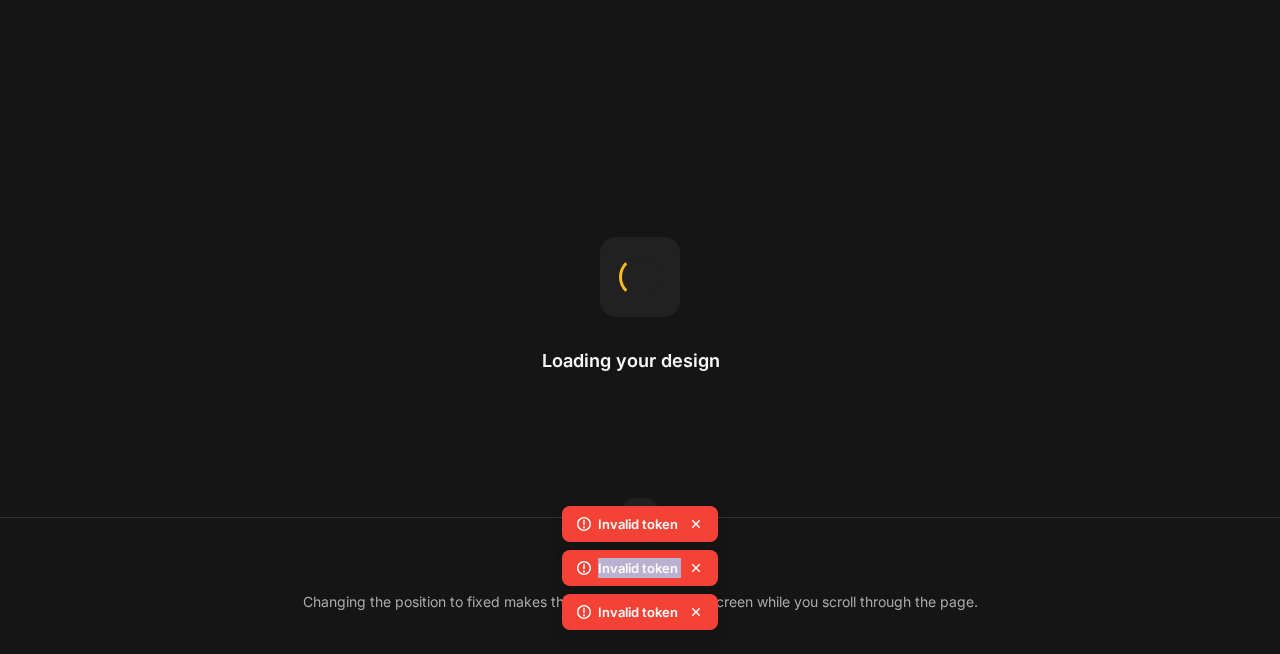 click 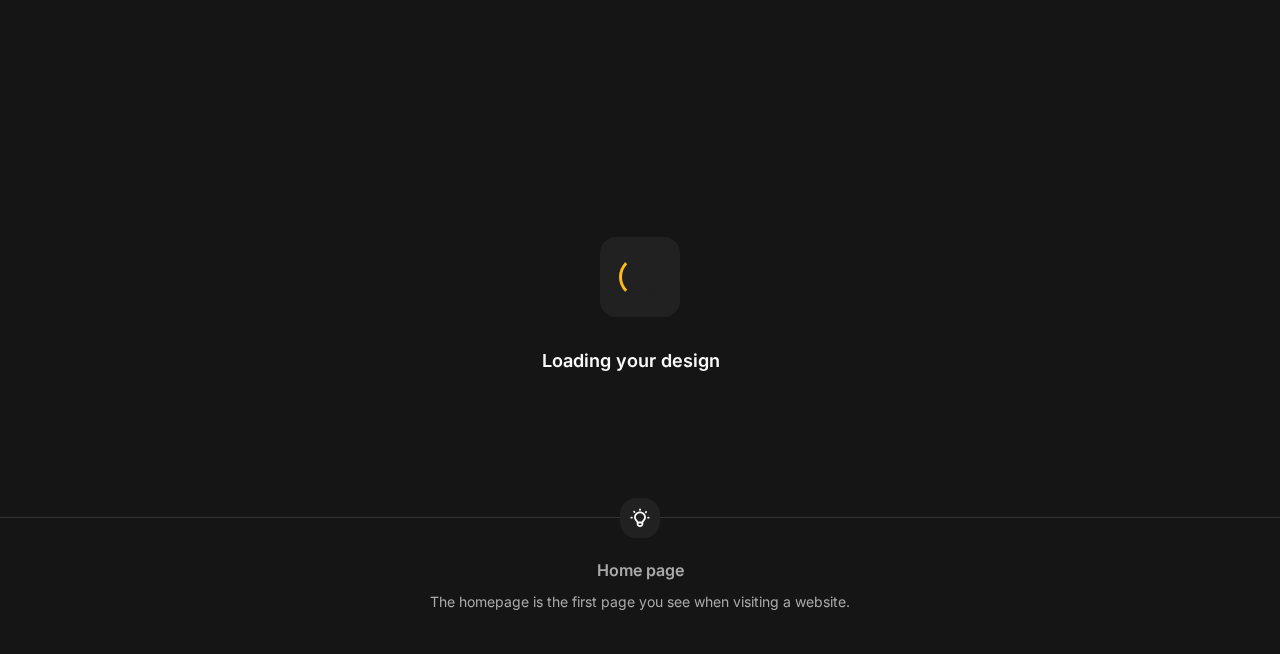 scroll, scrollTop: 0, scrollLeft: 0, axis: both 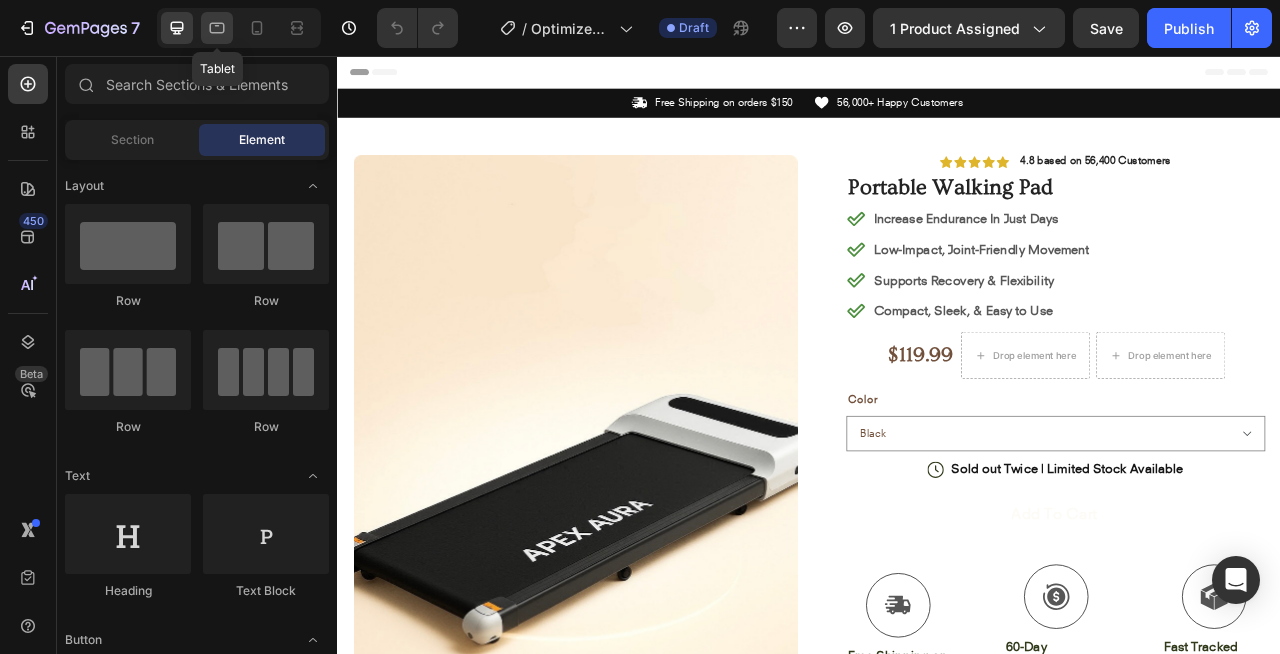 click 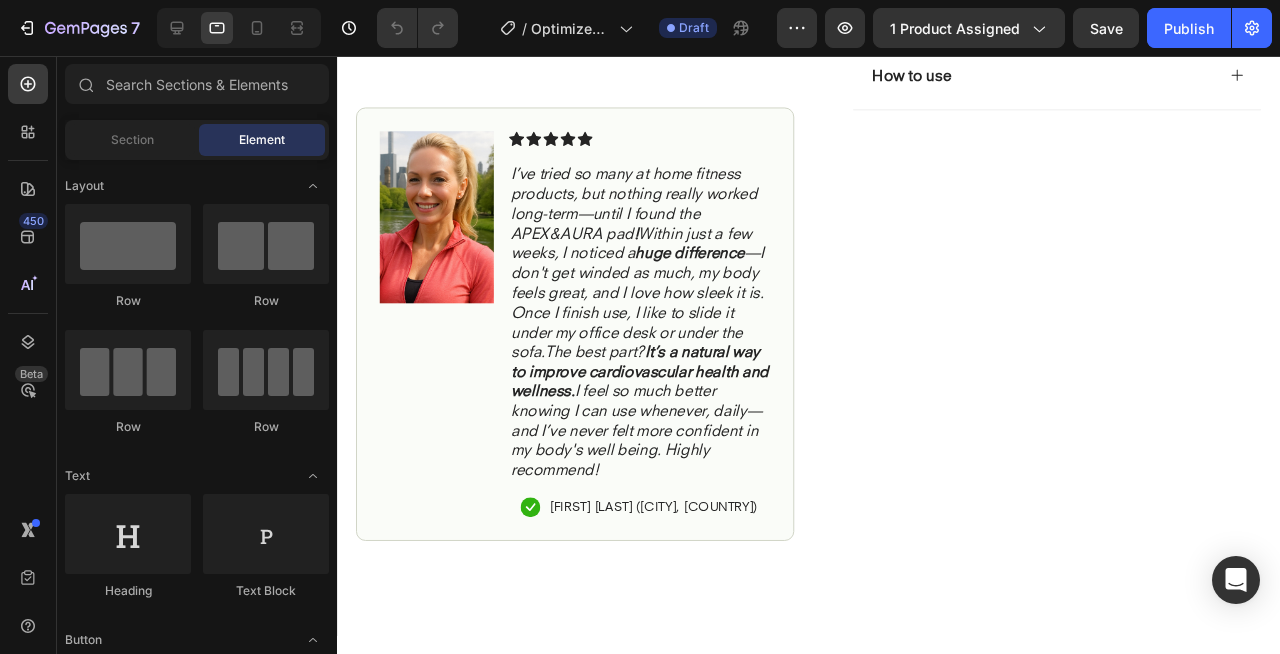 scroll, scrollTop: 889, scrollLeft: 0, axis: vertical 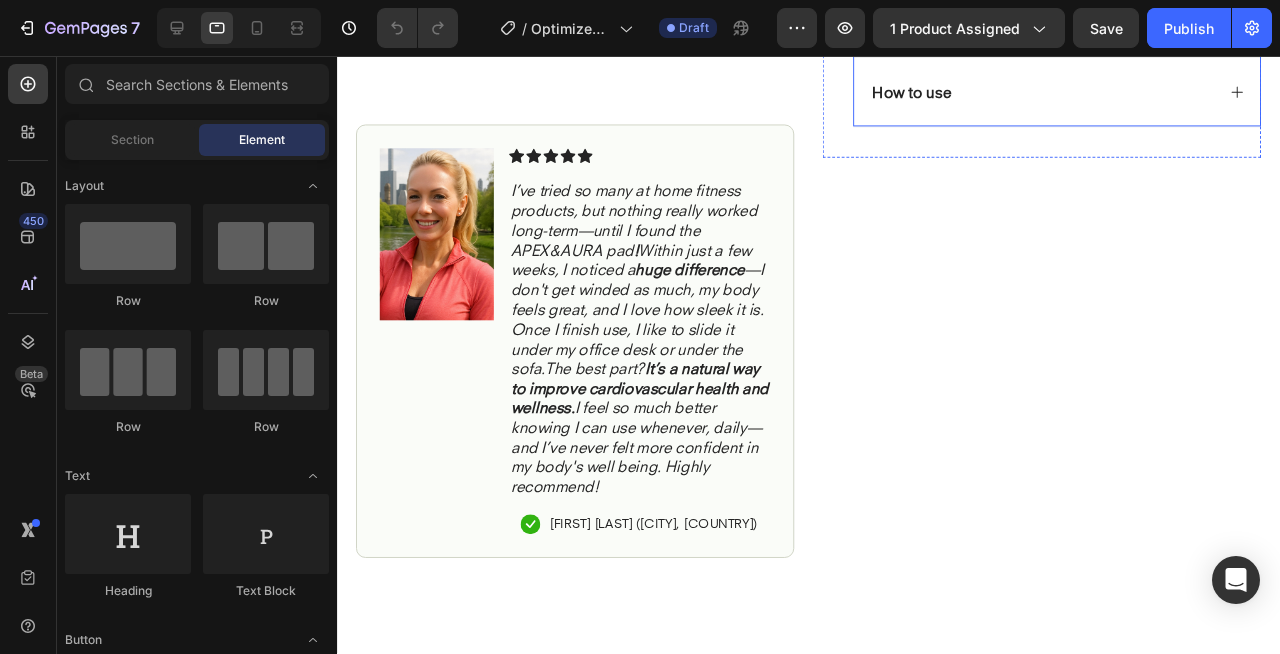 click on "How to use" at bounding box center (1094, 95) 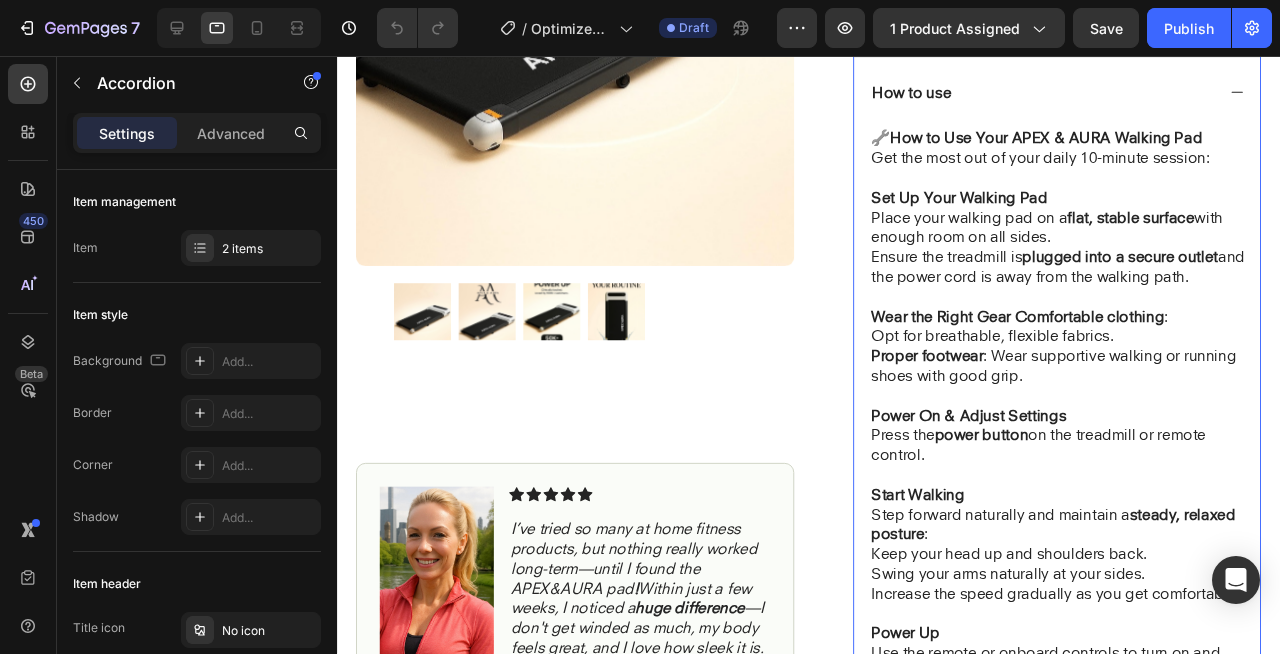 click 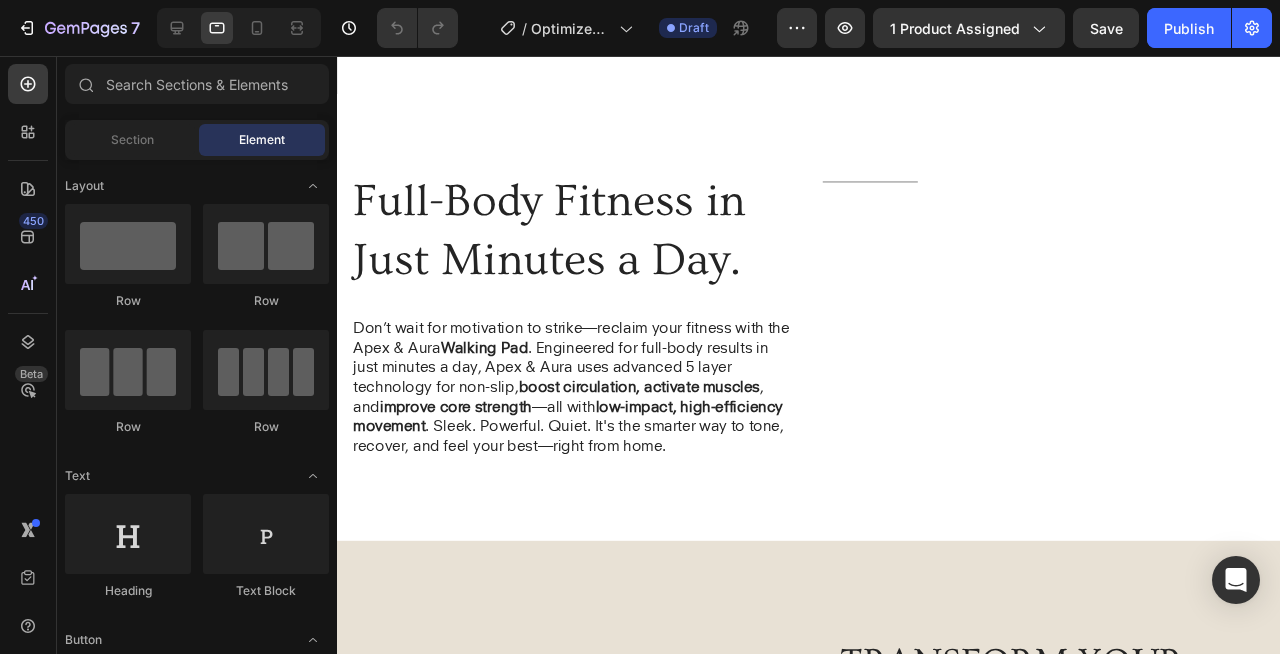 scroll, scrollTop: 1483, scrollLeft: 0, axis: vertical 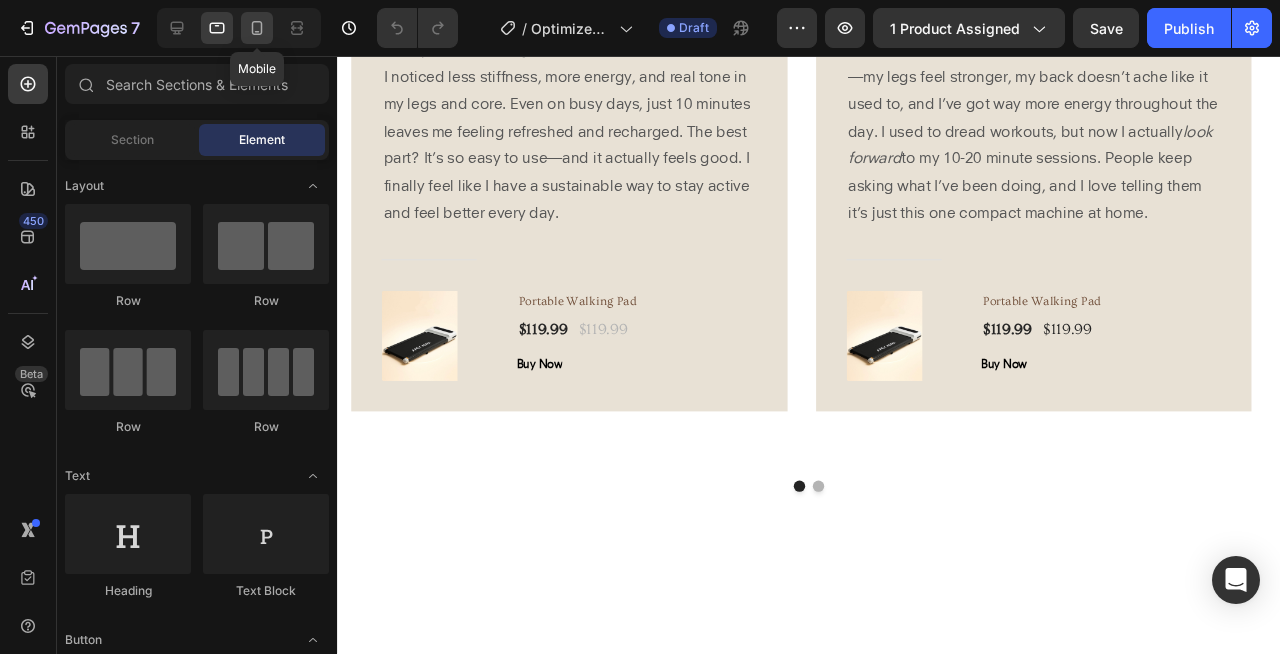 click 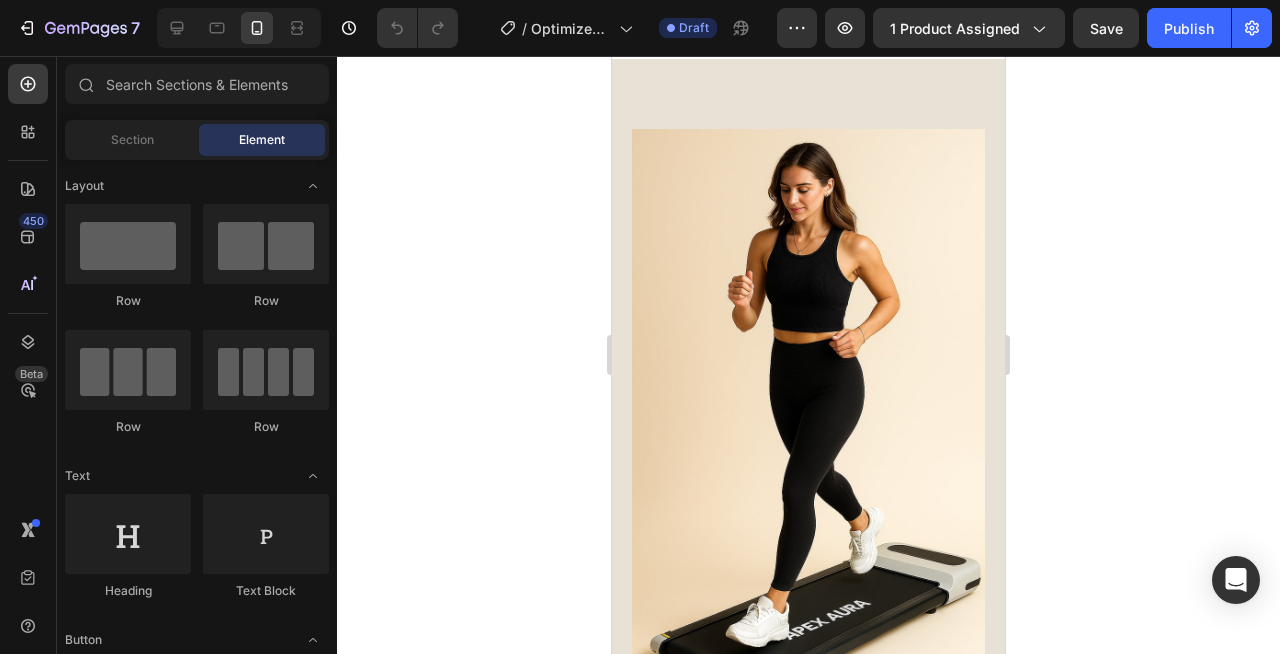 scroll, scrollTop: 1720, scrollLeft: 0, axis: vertical 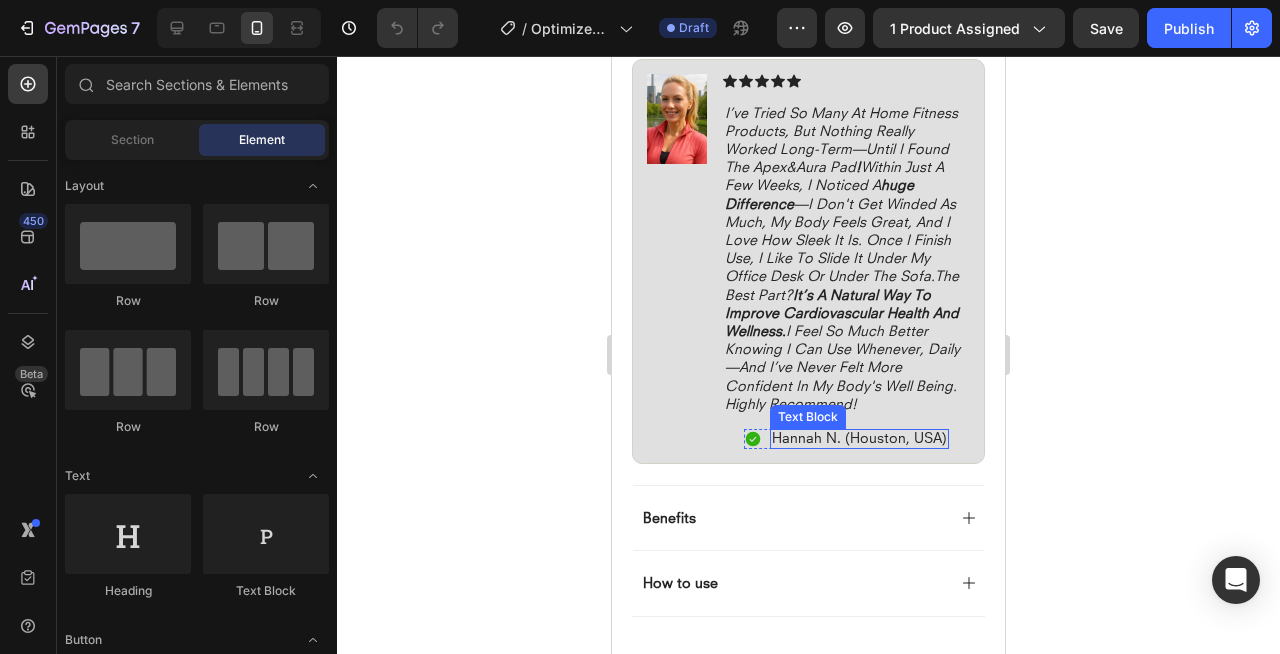 click on "Hannah N. (Houston, USA)" at bounding box center (859, 438) 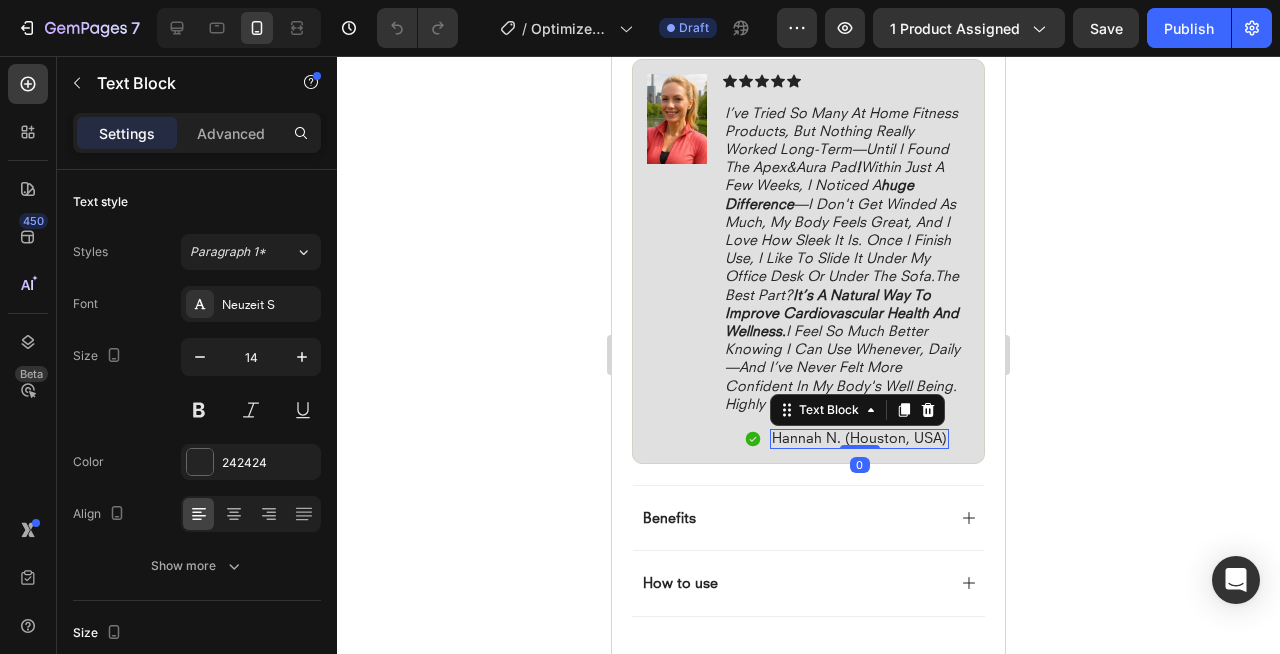 click on "Hannah N. (Houston, USA)" at bounding box center (859, 438) 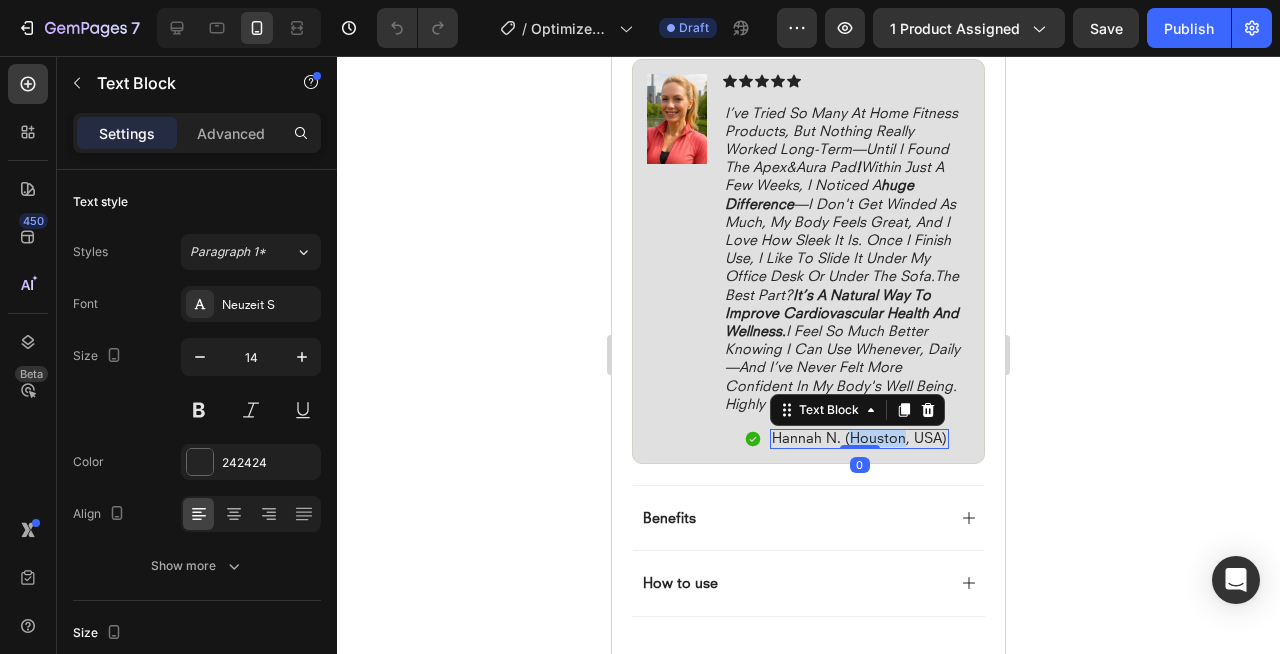 click on "Hannah N. (Houston, USA)" at bounding box center (859, 438) 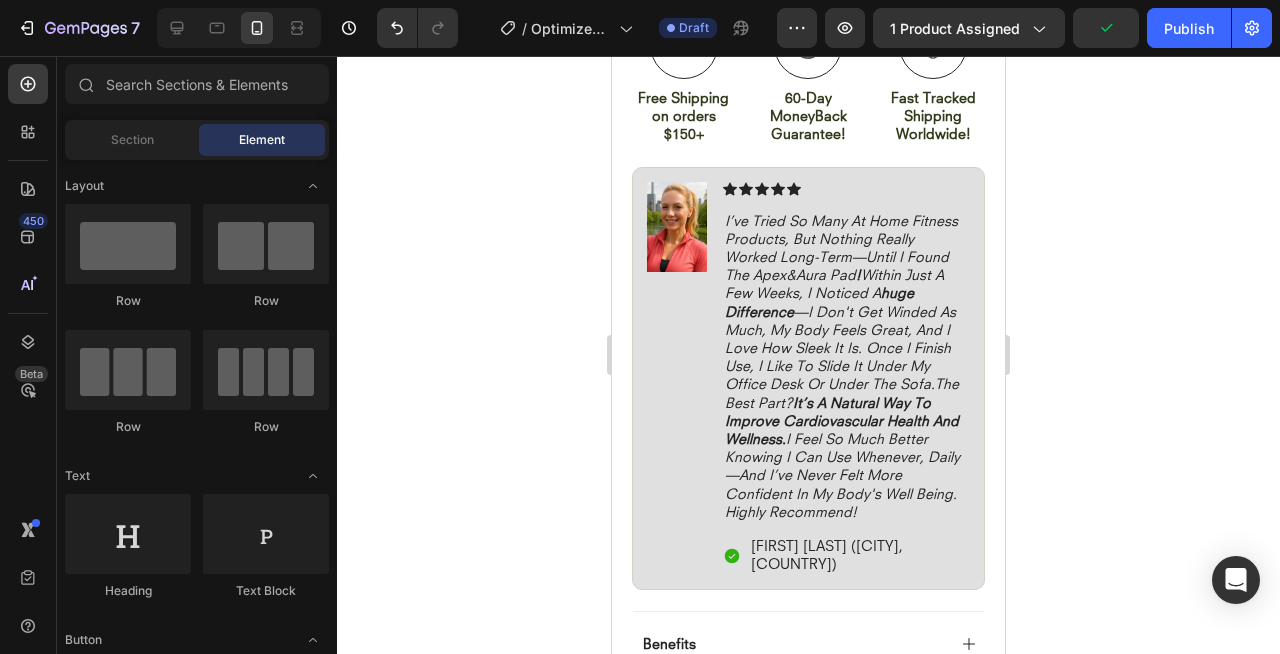 scroll, scrollTop: 1238, scrollLeft: 0, axis: vertical 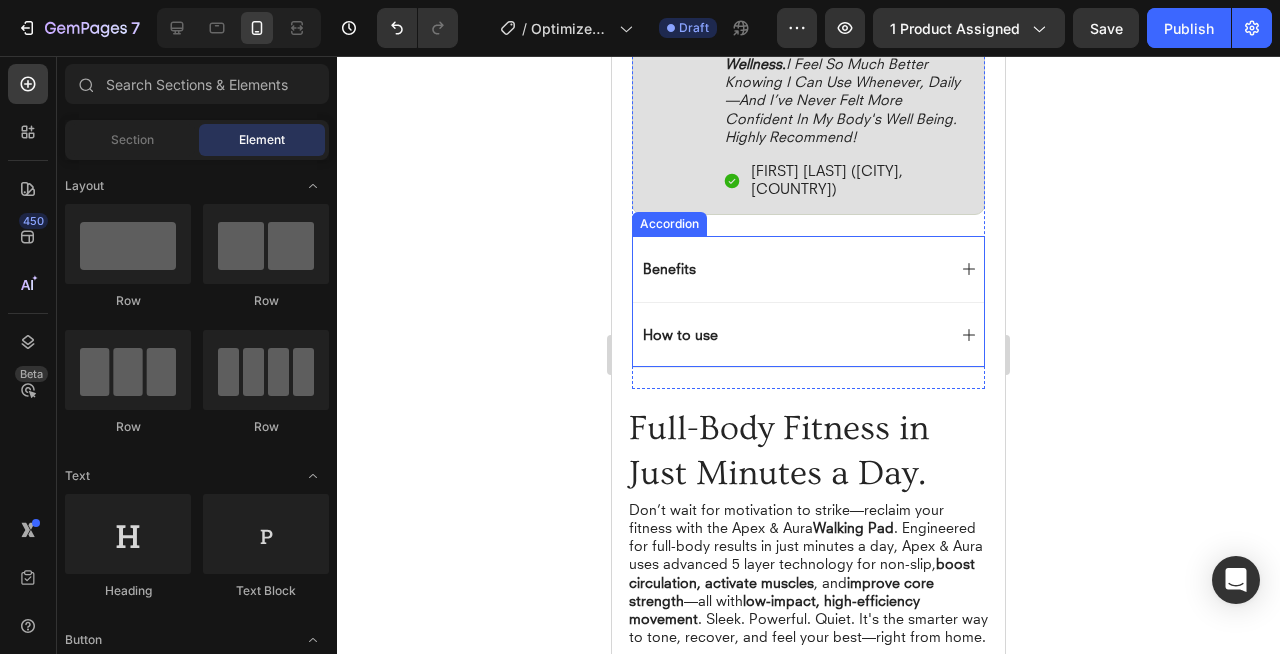 click 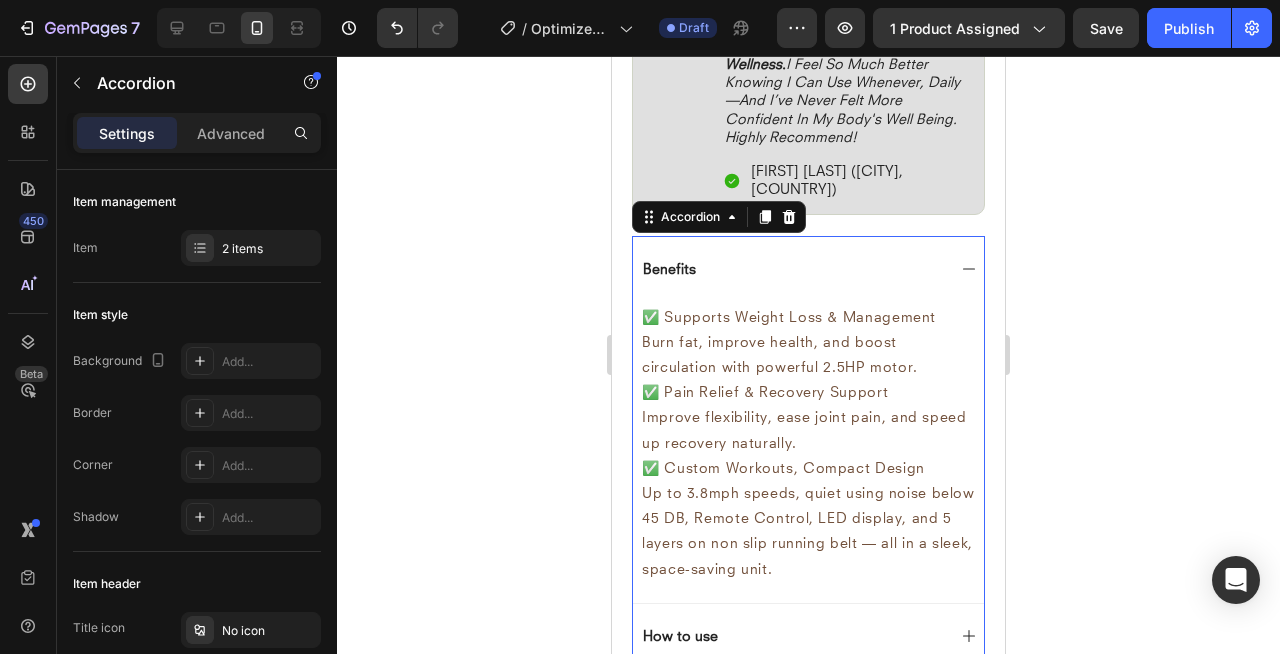 click 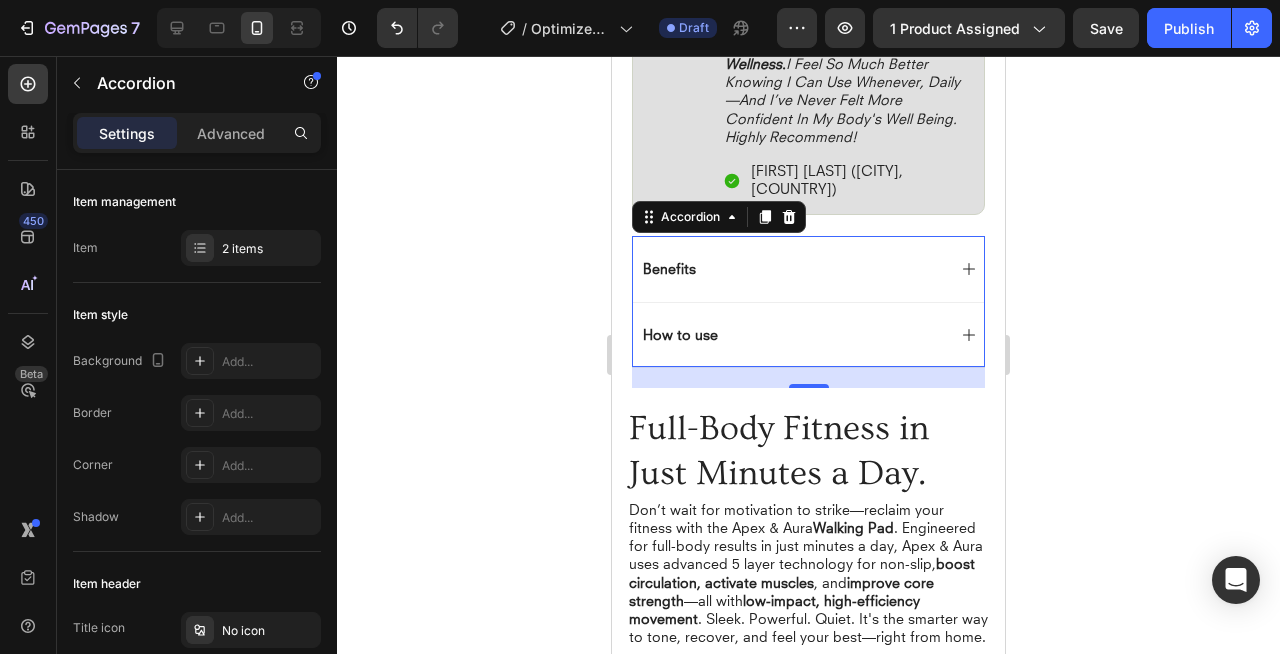 click 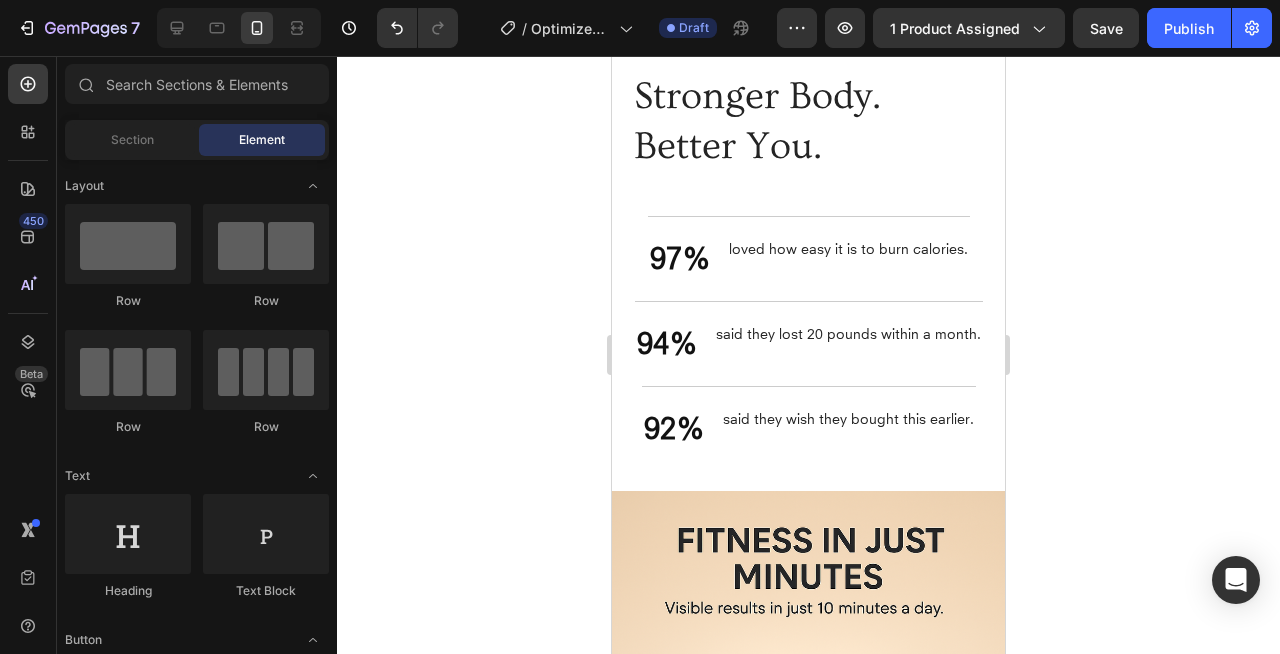 scroll, scrollTop: 4249, scrollLeft: 0, axis: vertical 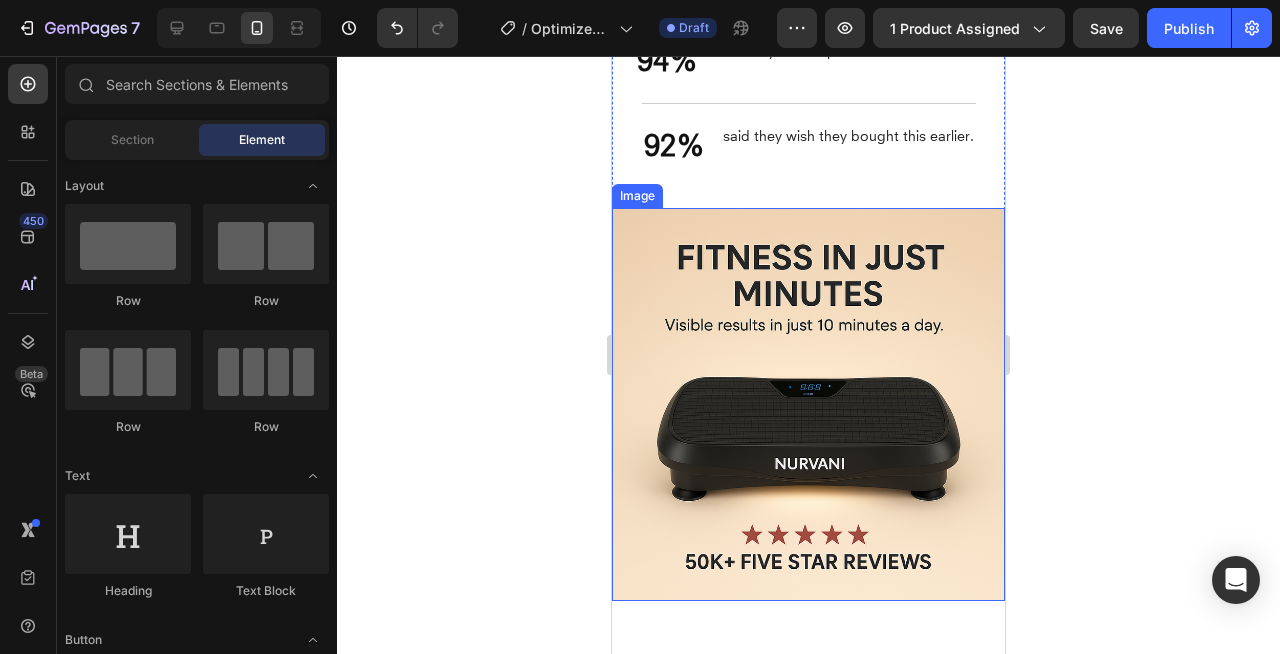 click at bounding box center [808, 404] 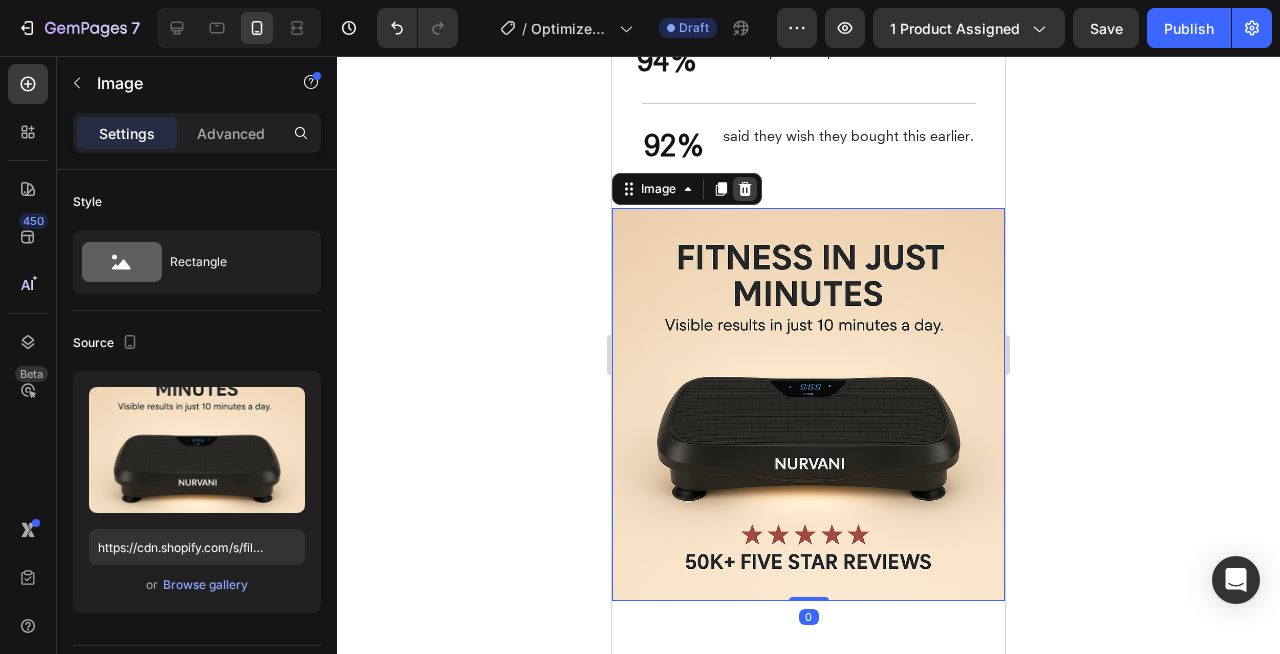 click 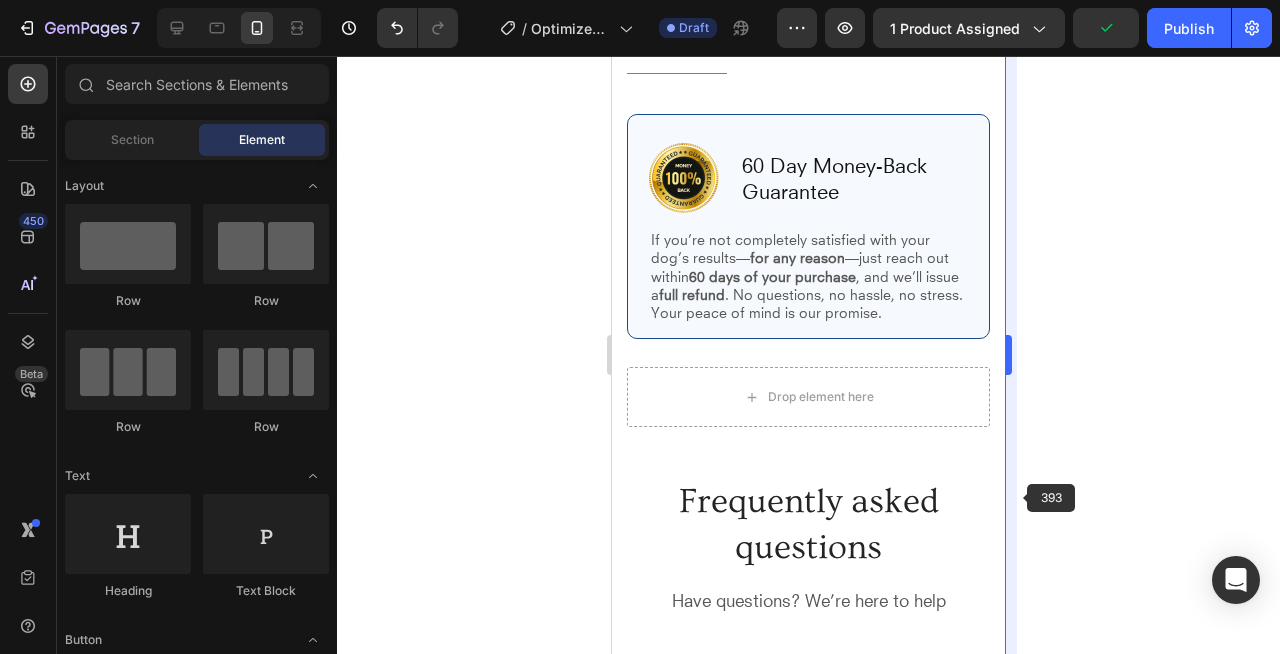 scroll, scrollTop: 5565, scrollLeft: 0, axis: vertical 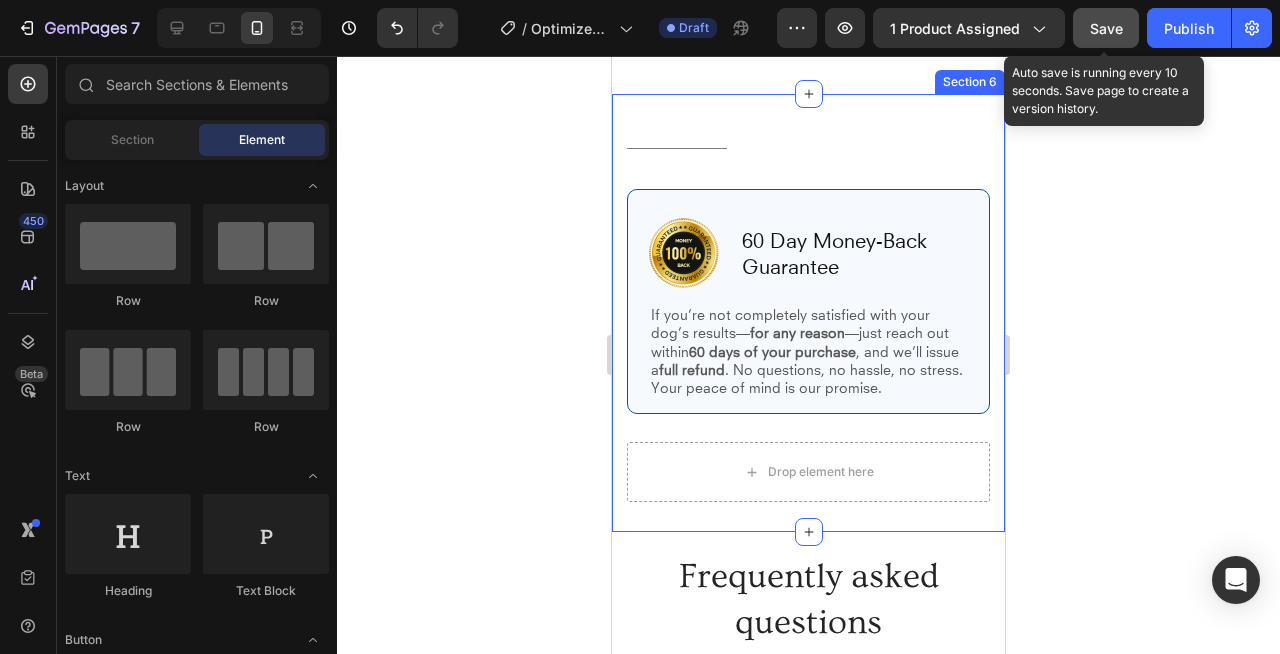 click on "Save" at bounding box center (1106, 28) 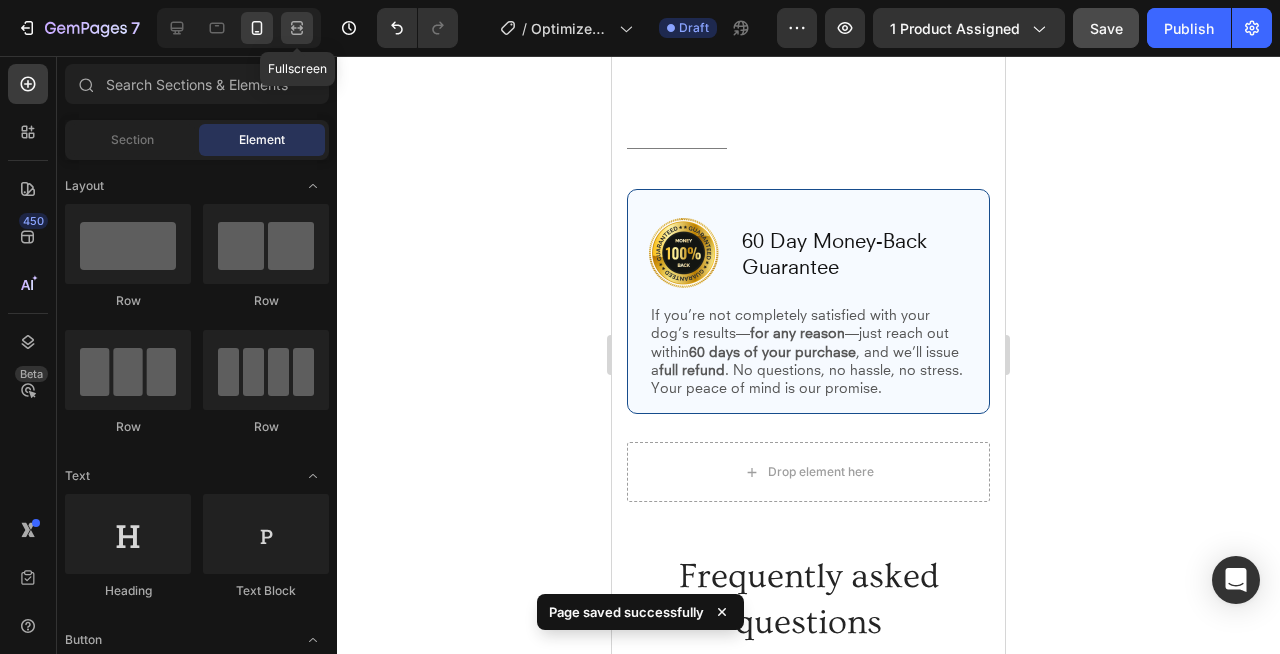 click 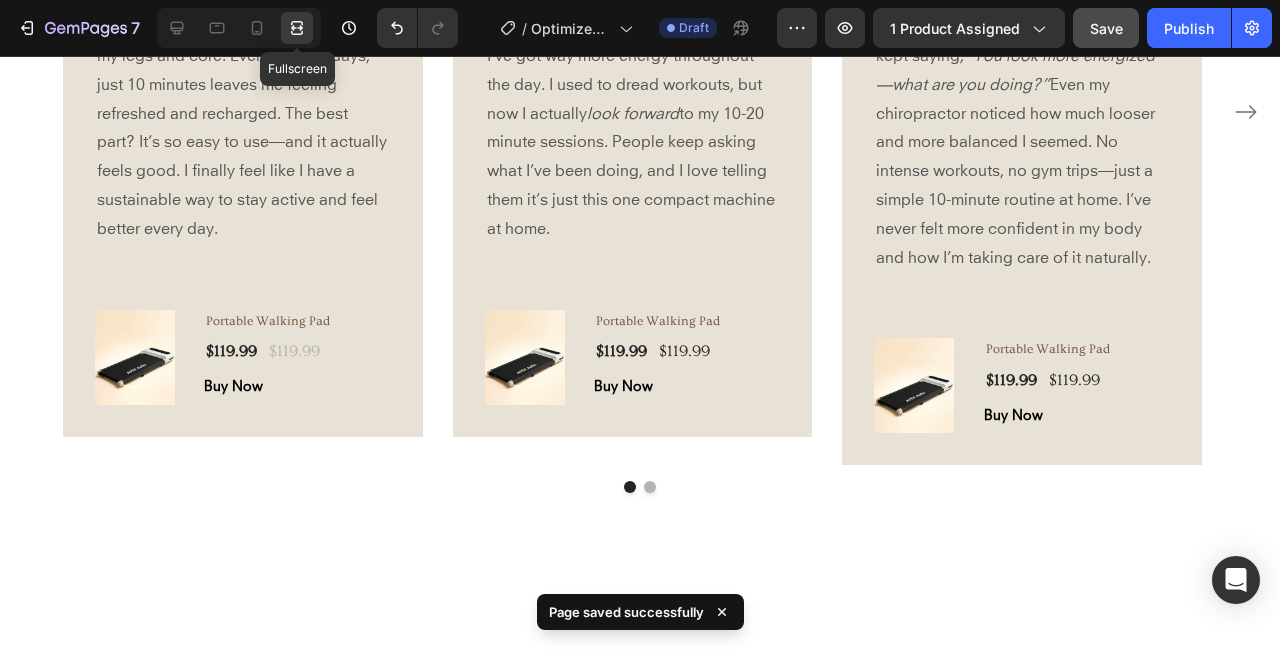 scroll, scrollTop: 5570, scrollLeft: 0, axis: vertical 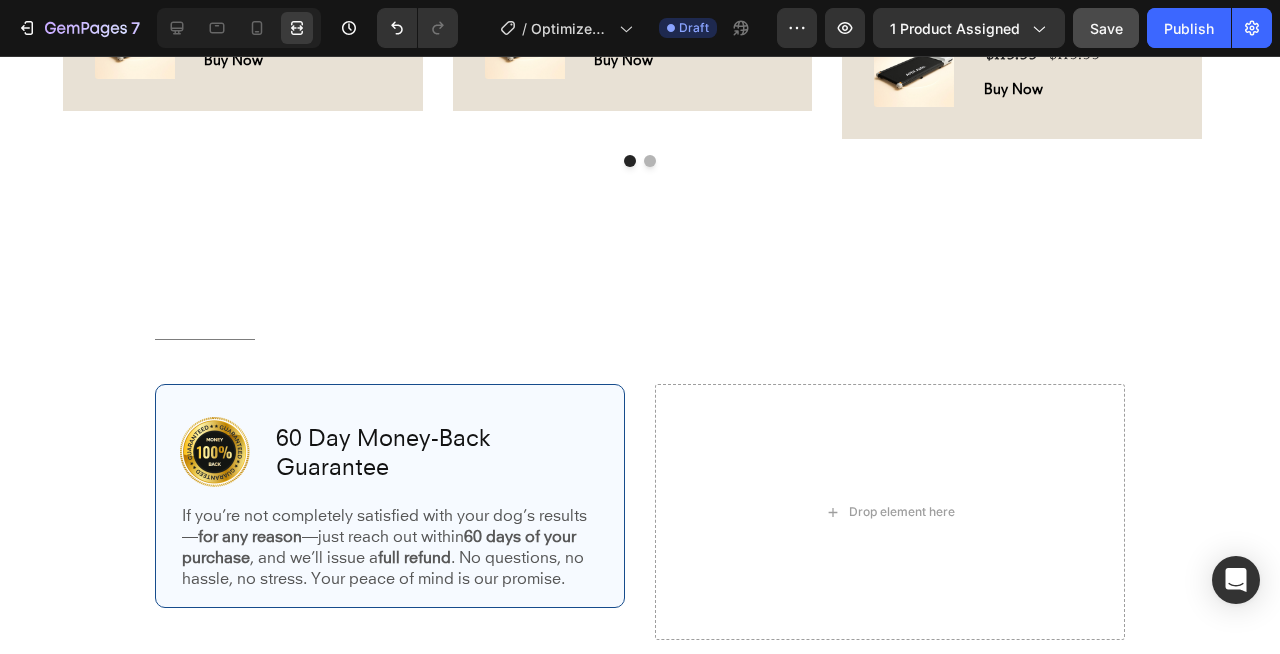 click on "Header What Our Customers Are Saying Heading
Image
Icon
Icon
Icon
Icon
Icon Row Rita Carroll Text block Row I knew the Apex Aura walking pad was working when friends started saying,  “You’re looking leaner—what have you been doing?”  Within just a couple of weeks, I noticed less stiffness, more energy, and real tone in my legs and core. Even on busy days, just 10 minutes leaves me feeling refreshed and recharged. The best part? It’s so easy to use—and it actually feels good. I finally feel like I have a sustainable way to stay active and feel better every day. Text block                Title Line (P) Images & Gallery Portable Walking Pad (P) Title $119.99 (P) Price (P) Price $119.99 (P) Price (P) Price Row Buy Now (P) Cart Button Product Row Image
Icon
Icon
Icon
Icon
Icon Row Olivia Rowse Text block Row look forward Title" at bounding box center (640, -1614) 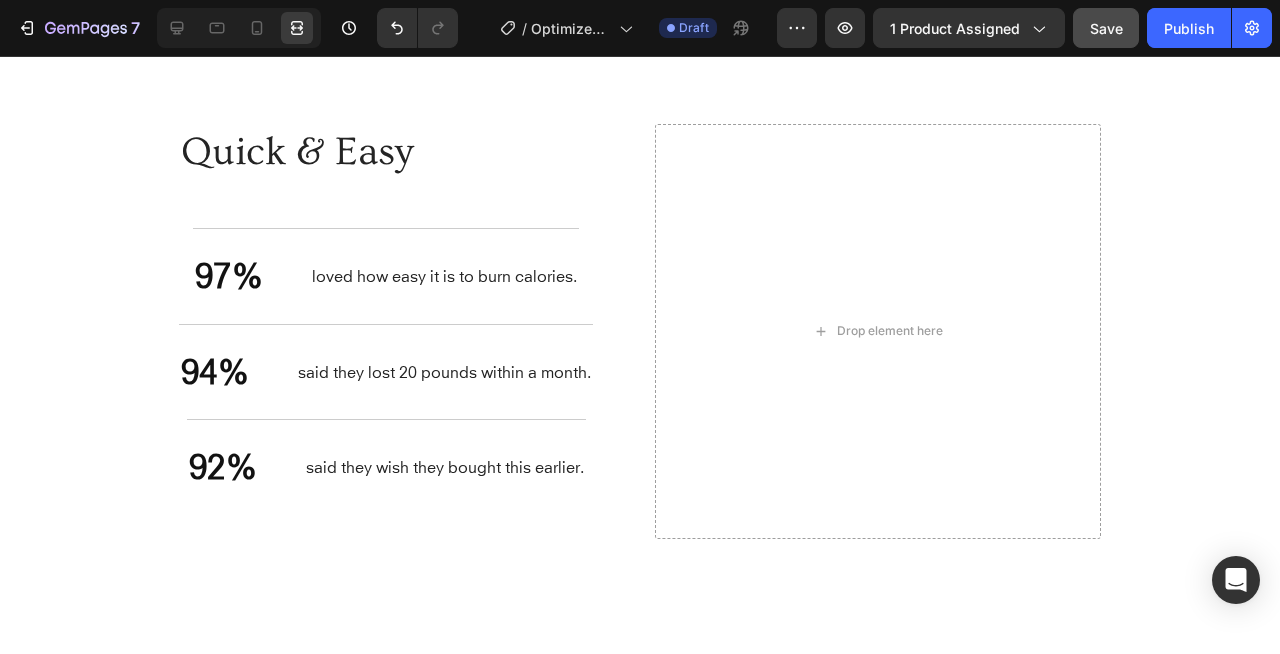 scroll, scrollTop: 4382, scrollLeft: 0, axis: vertical 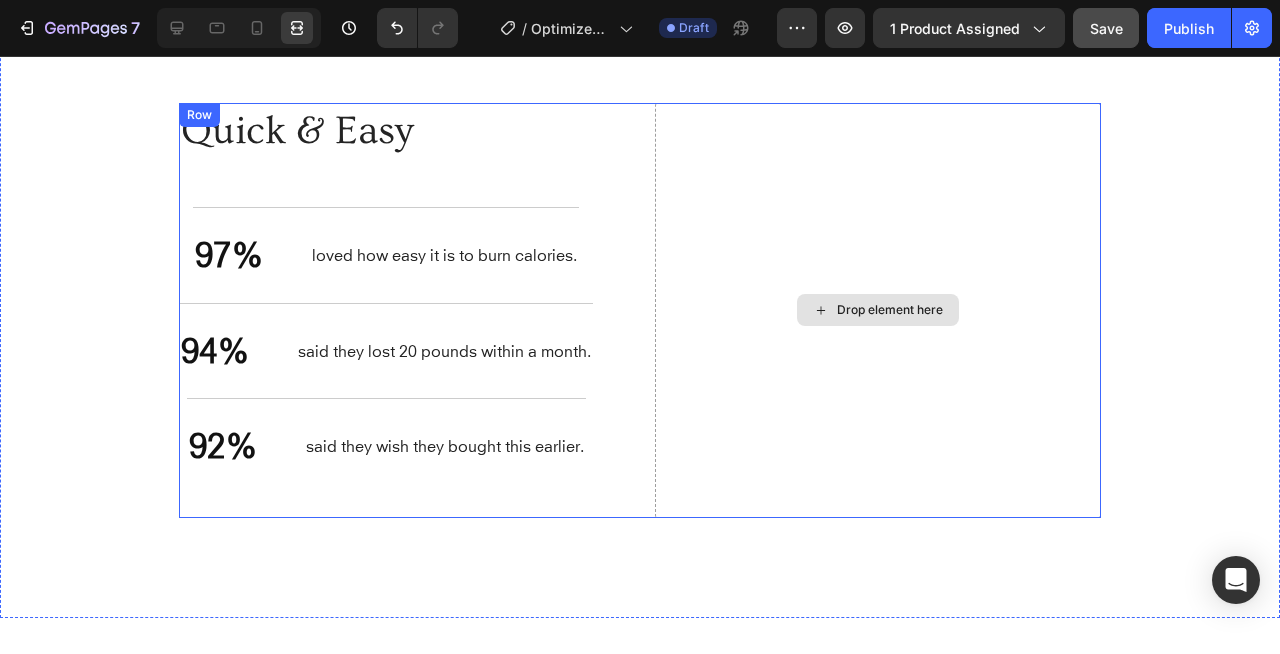 click on "Drop element here" at bounding box center [890, 310] 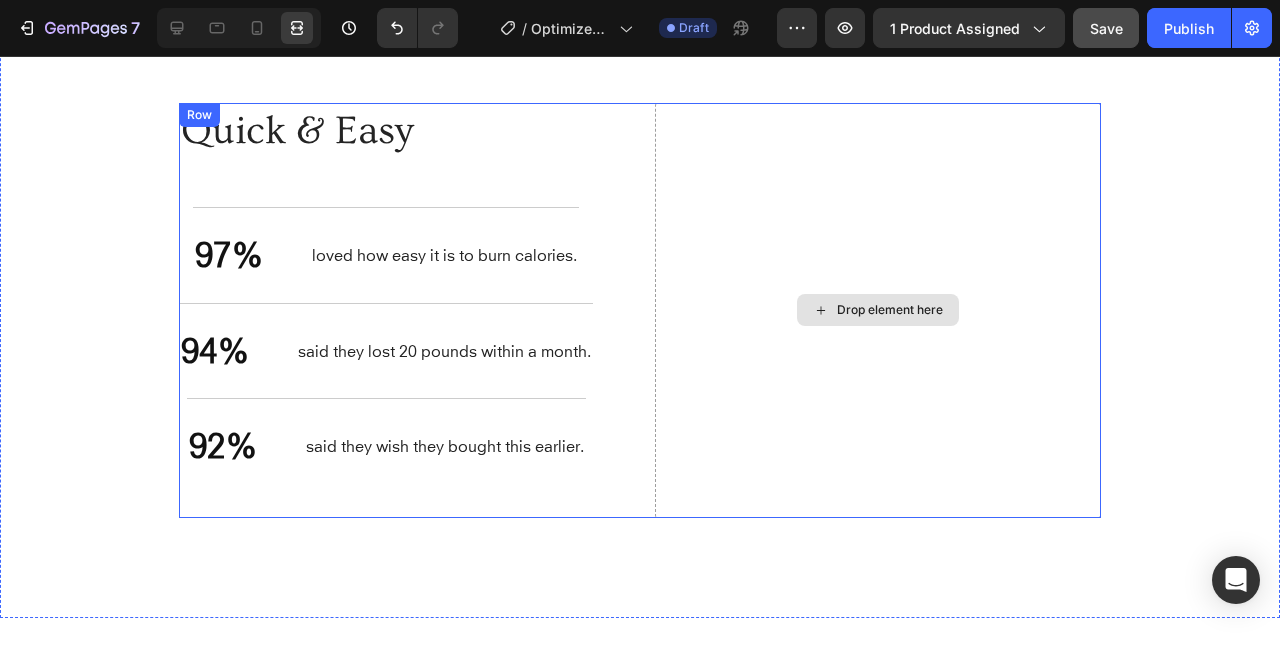 click on "Drop element here" at bounding box center (890, 310) 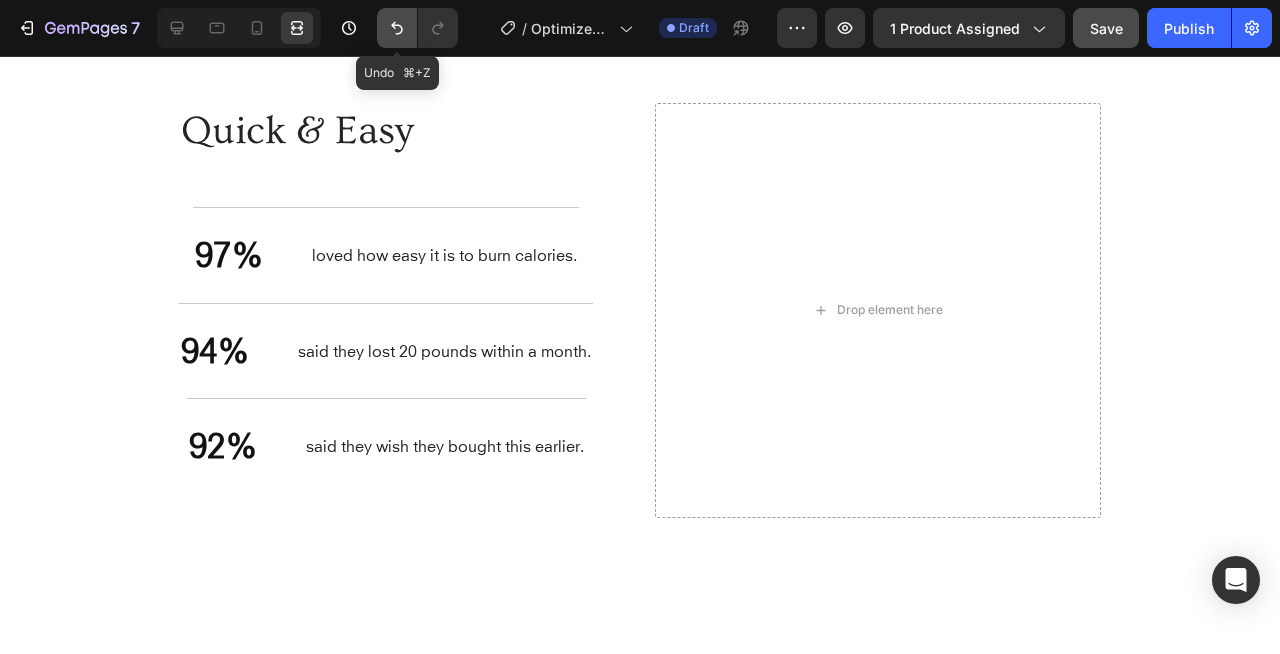 click 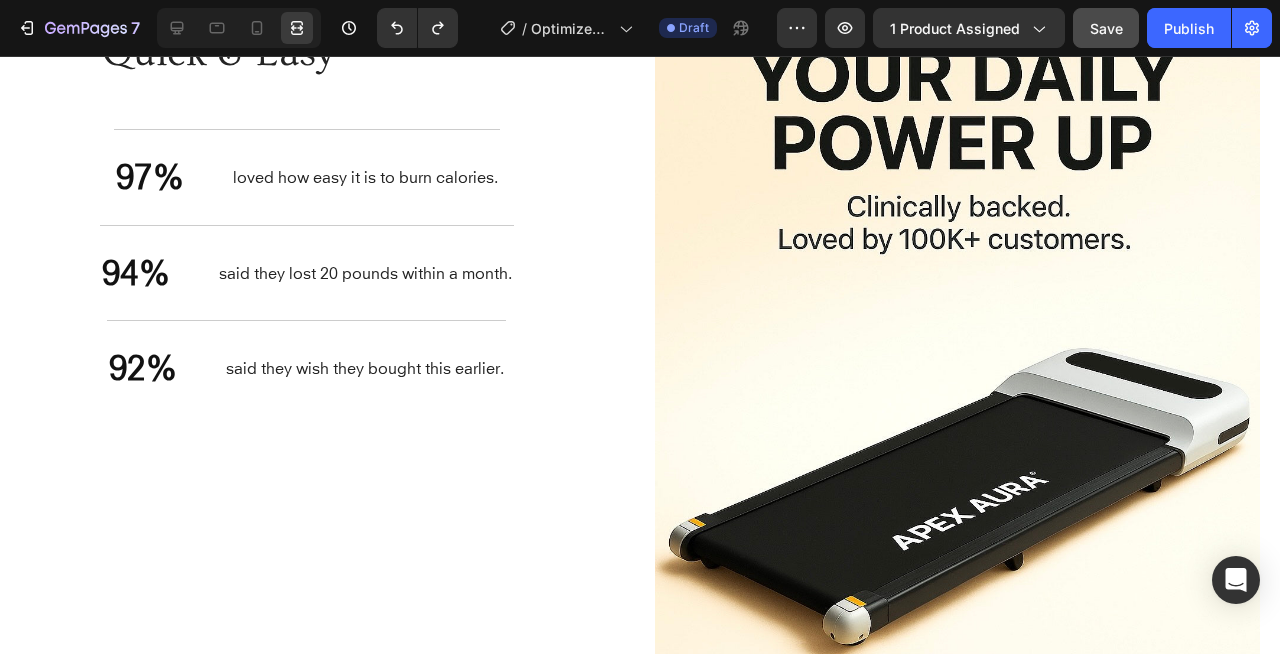 scroll, scrollTop: 4337, scrollLeft: 0, axis: vertical 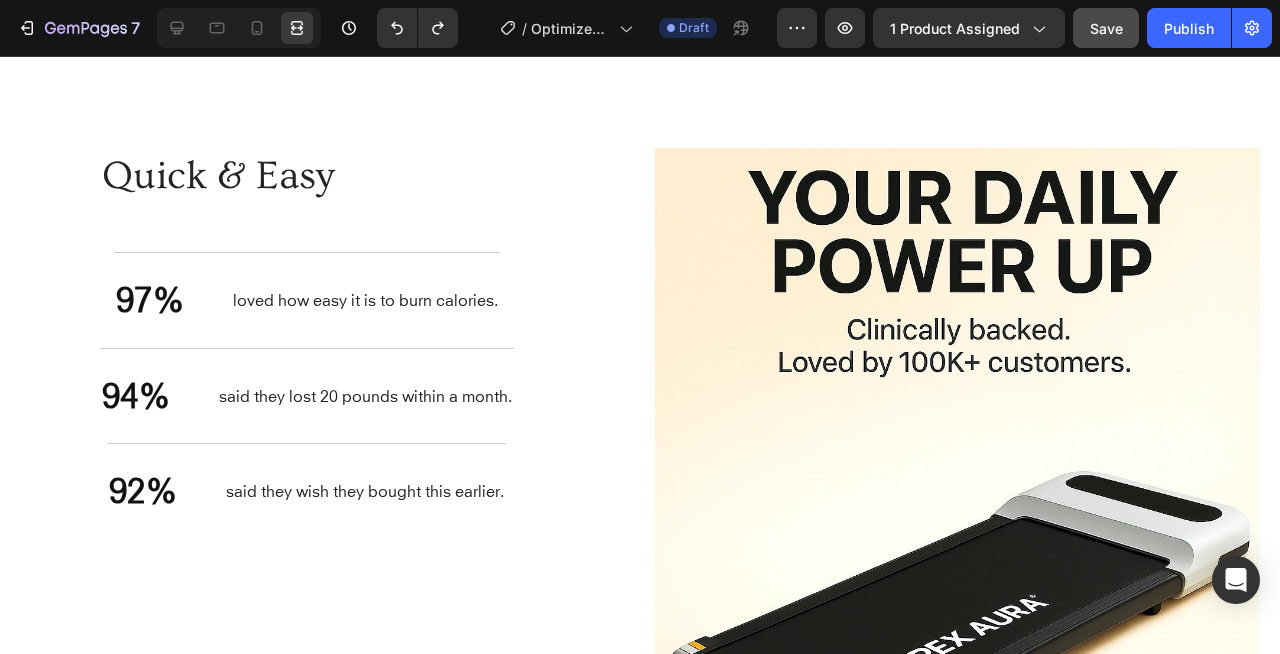 drag, startPoint x: 1272, startPoint y: 375, endPoint x: 1111, endPoint y: 110, distance: 310.0742 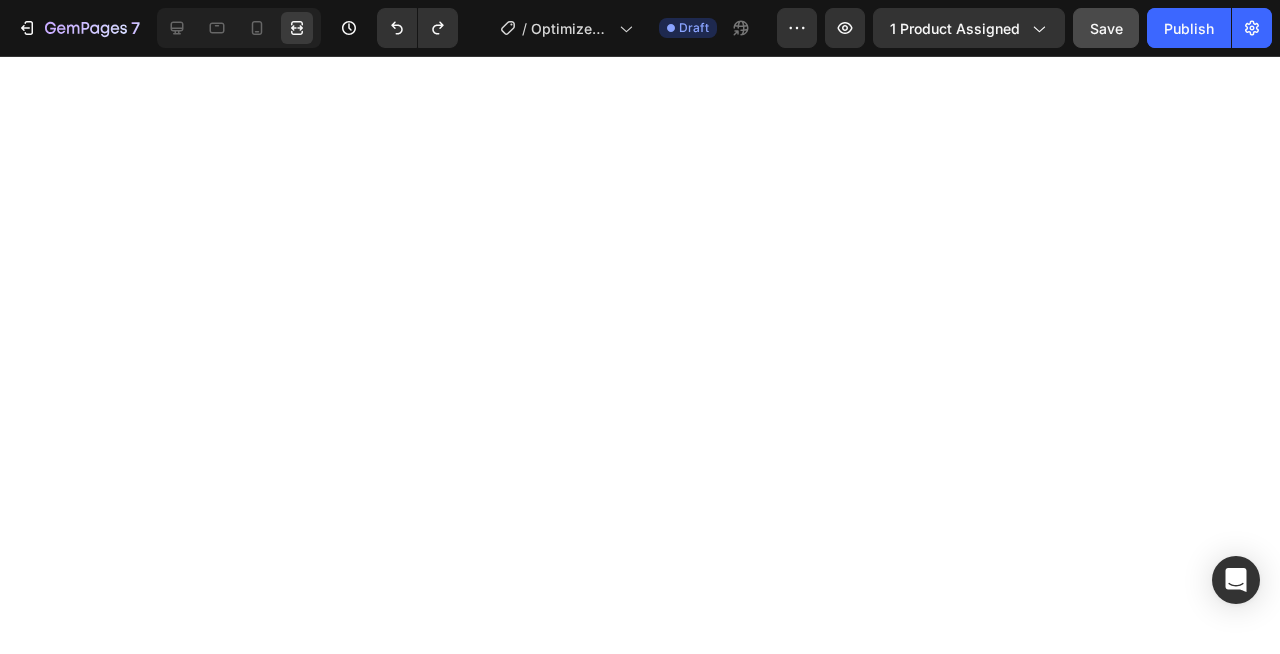 scroll, scrollTop: 3524, scrollLeft: 0, axis: vertical 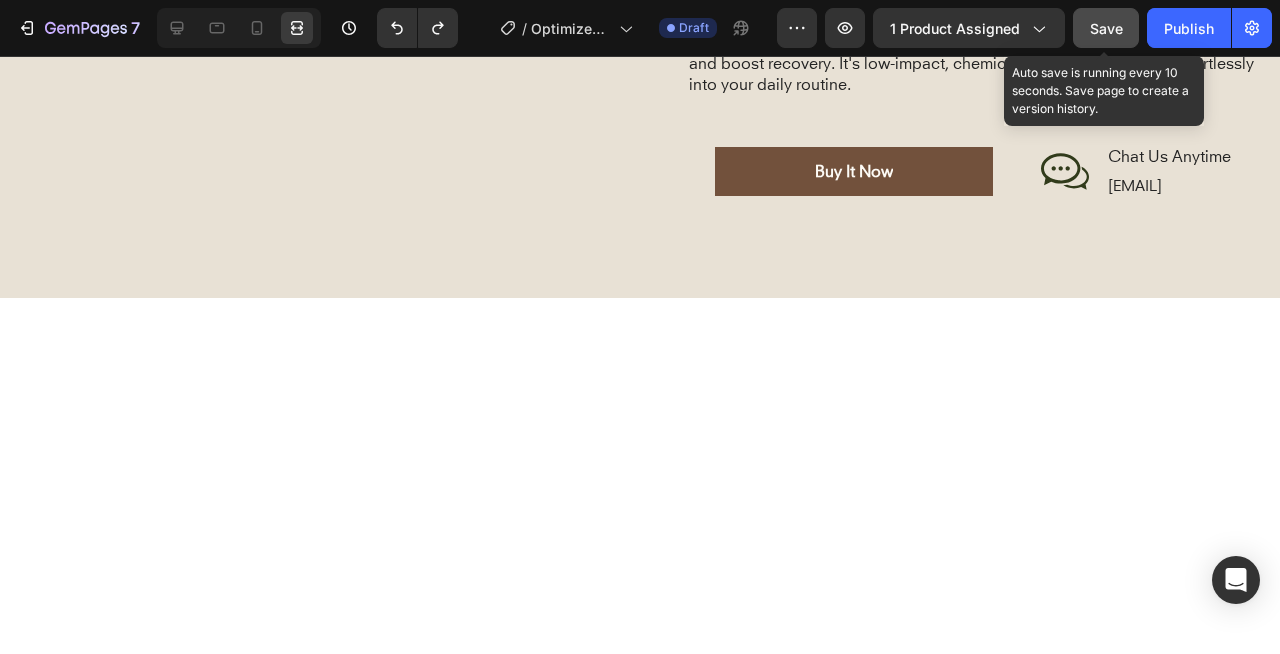 click on "Save" at bounding box center (1106, 28) 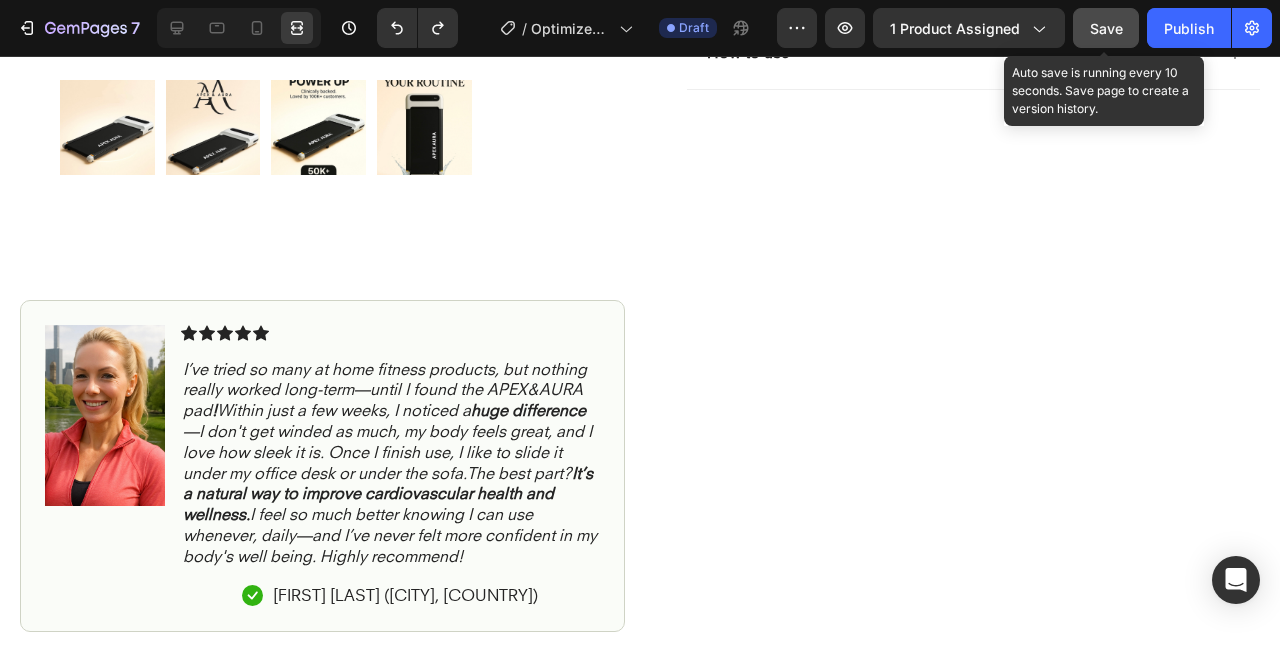 scroll, scrollTop: 895, scrollLeft: 0, axis: vertical 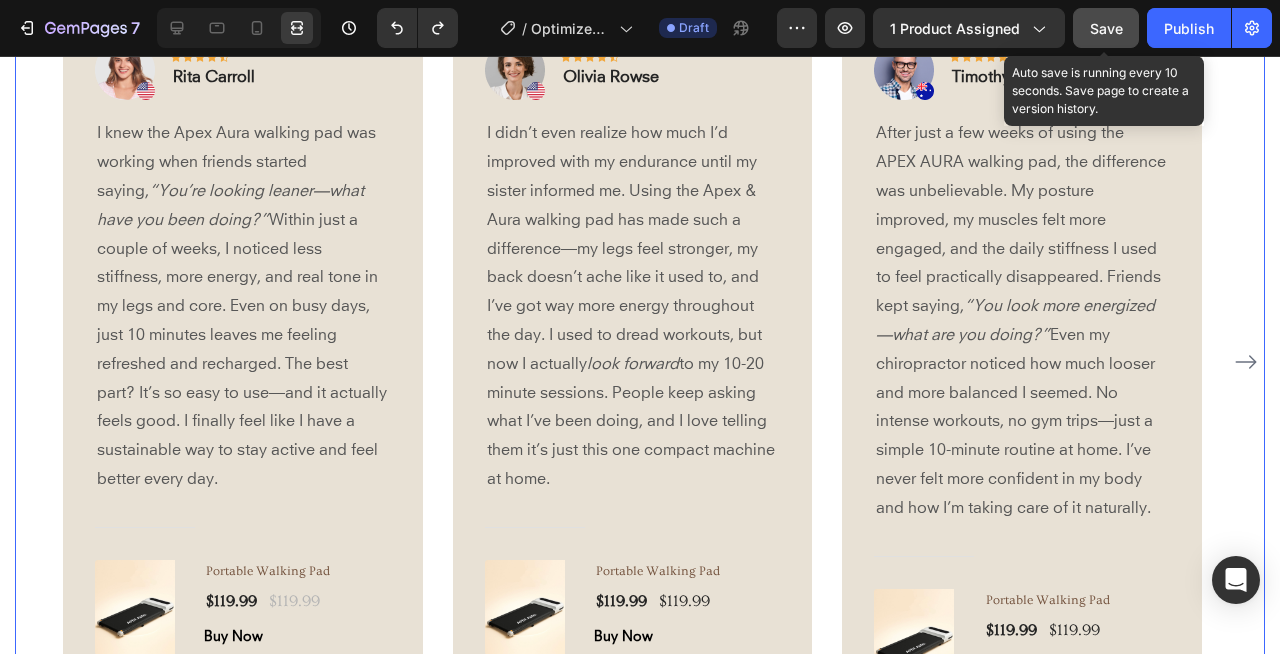 click 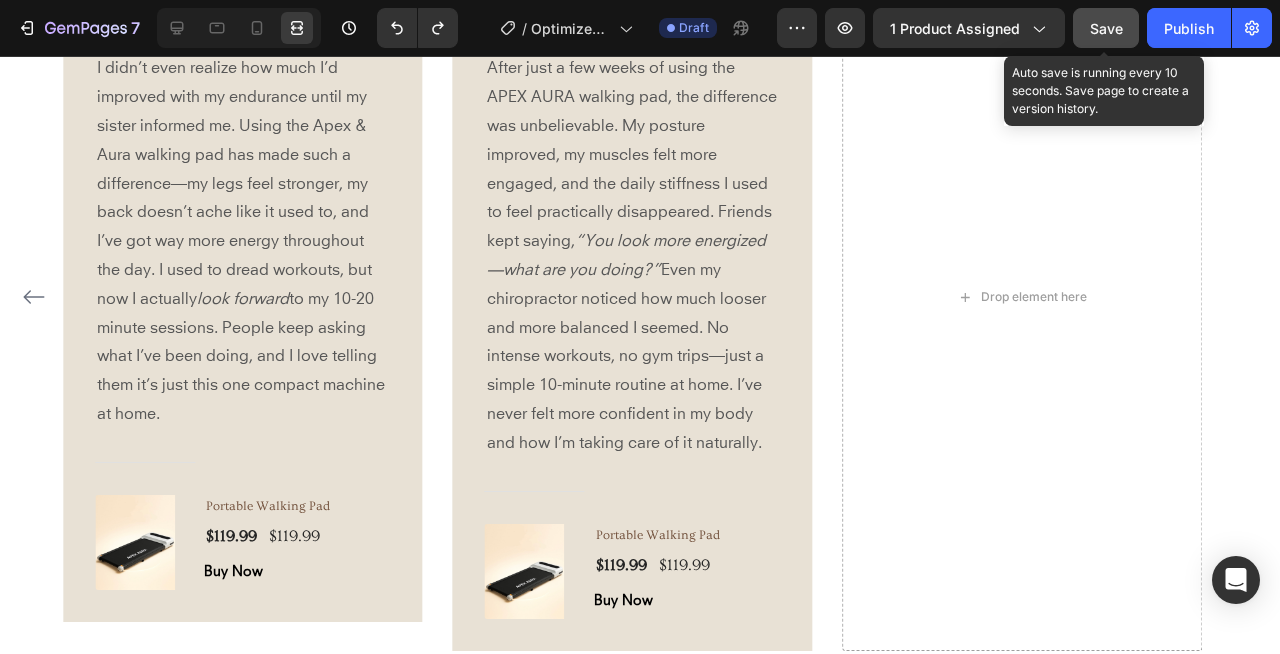 scroll, scrollTop: 4553, scrollLeft: 0, axis: vertical 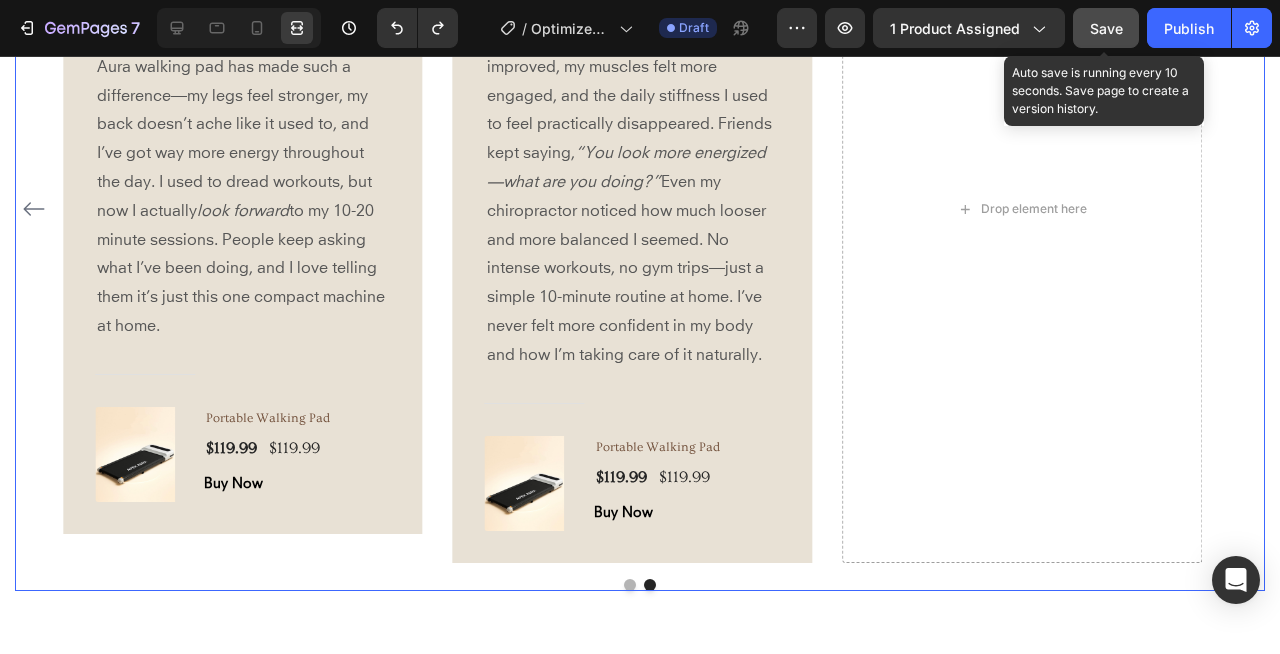 click on "Drop element here" at bounding box center [1022, 208] 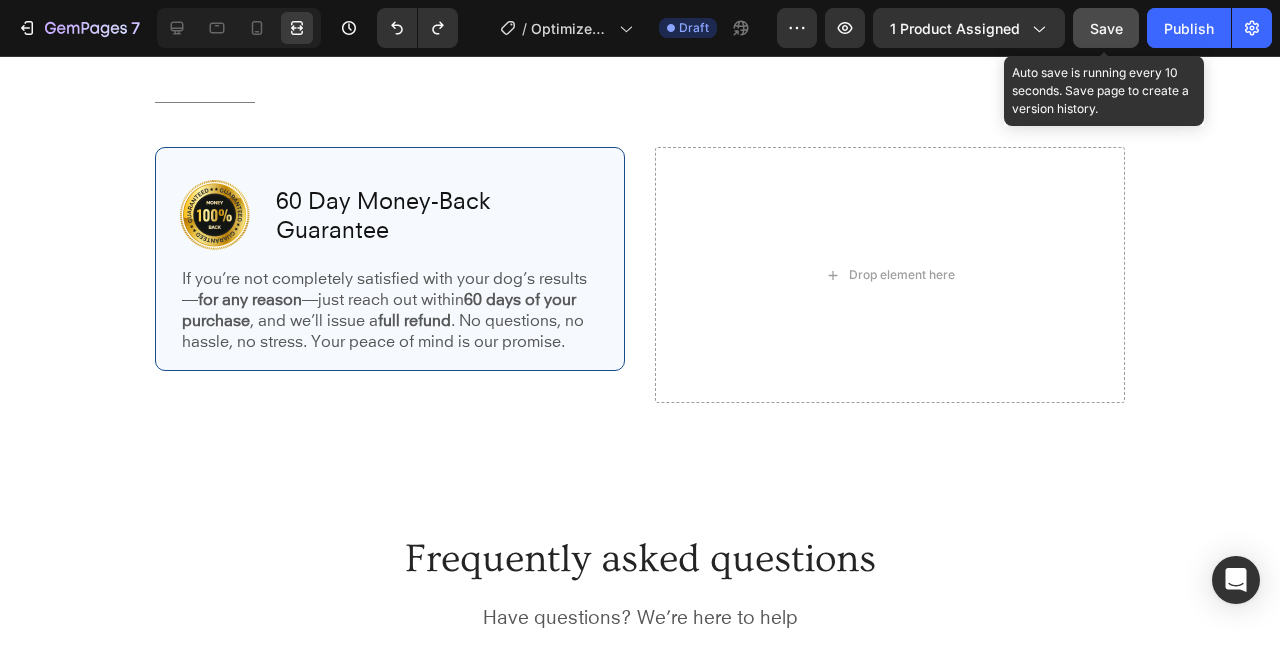 scroll, scrollTop: 5255, scrollLeft: 0, axis: vertical 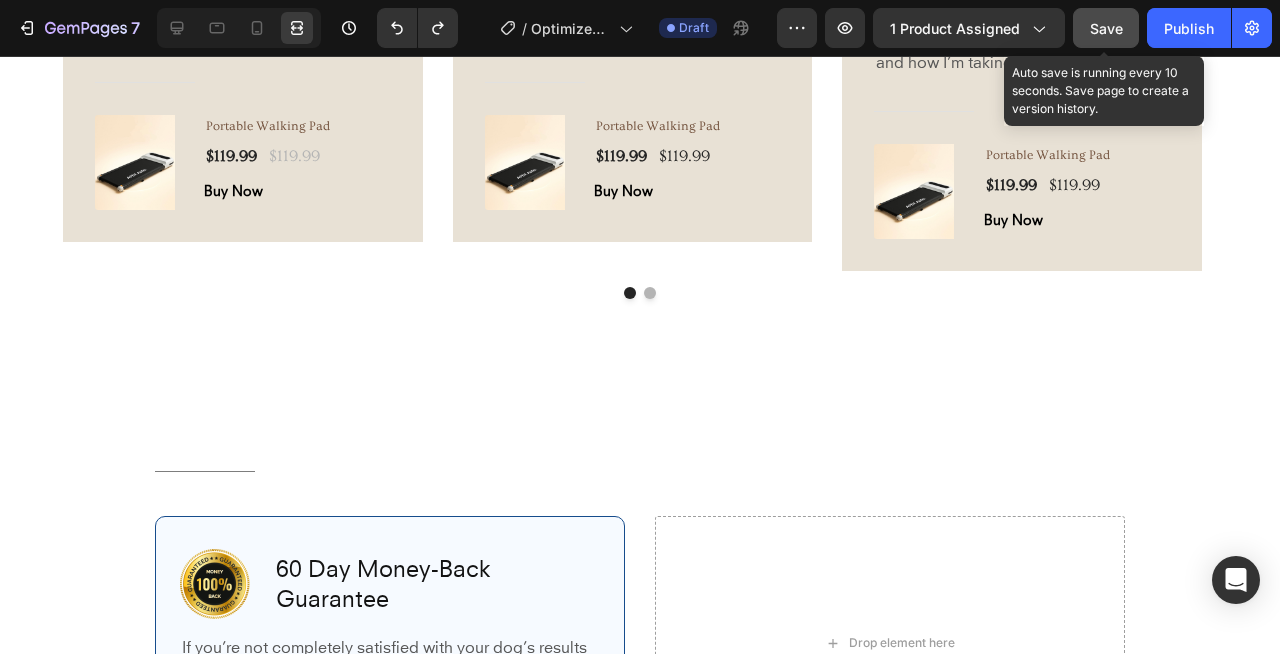 click on "Save" 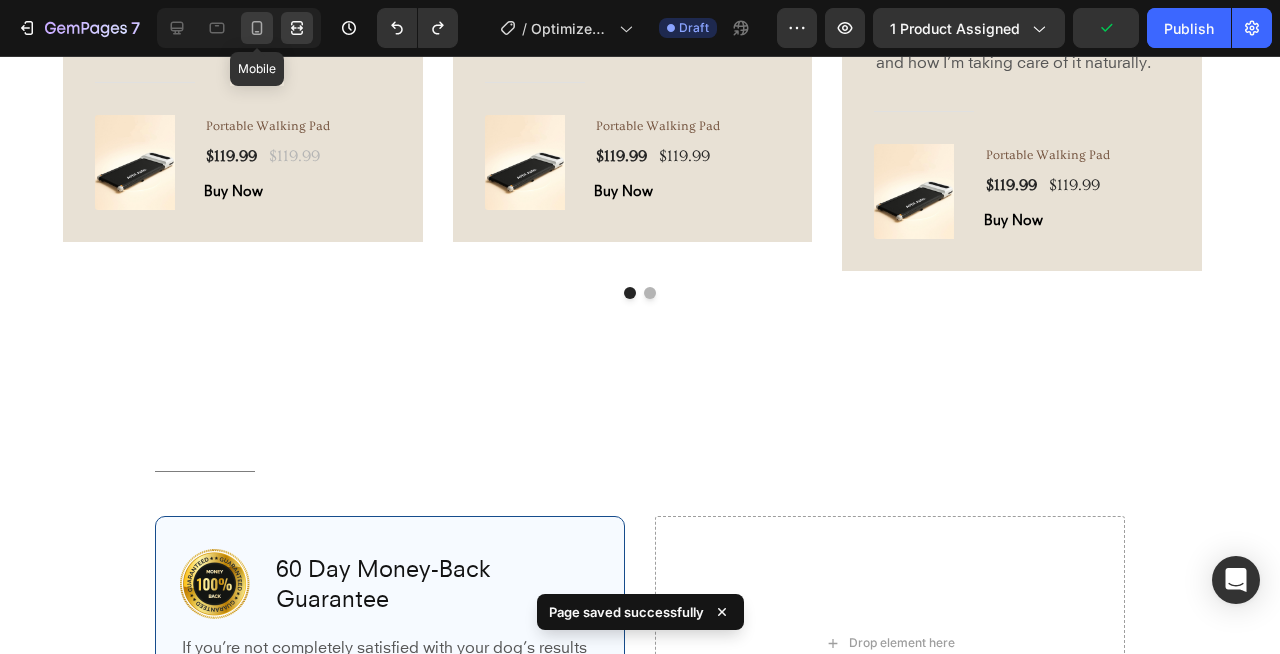 click 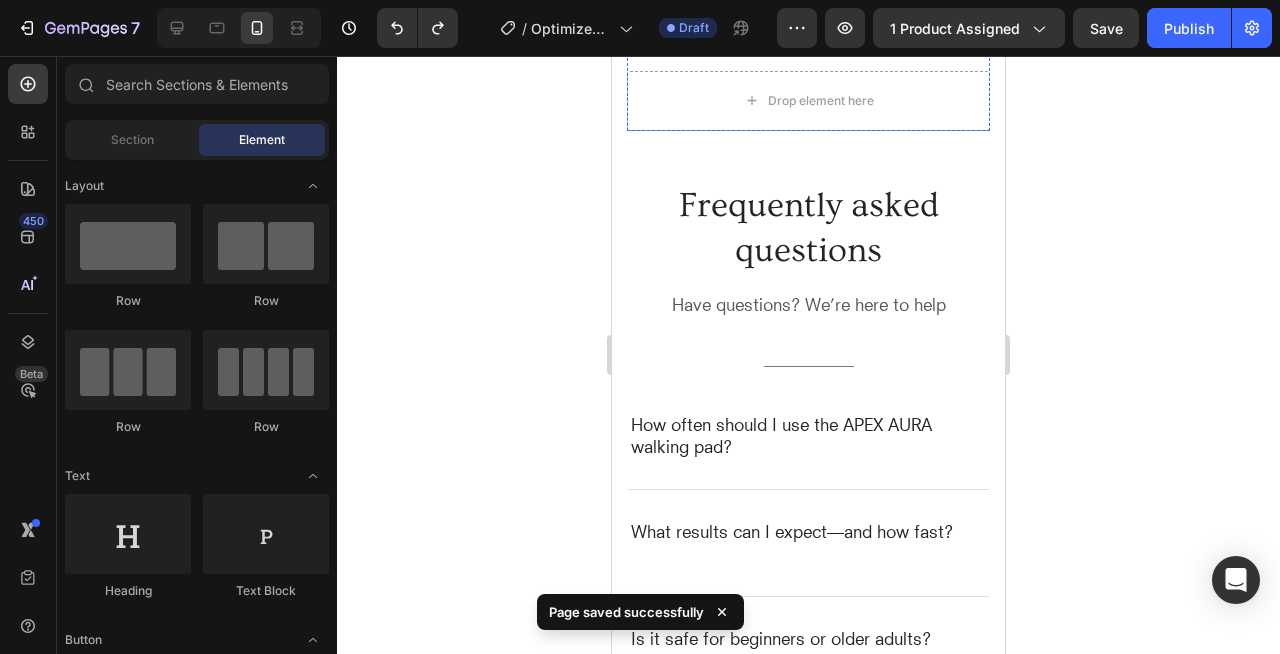 scroll, scrollTop: 4603, scrollLeft: 0, axis: vertical 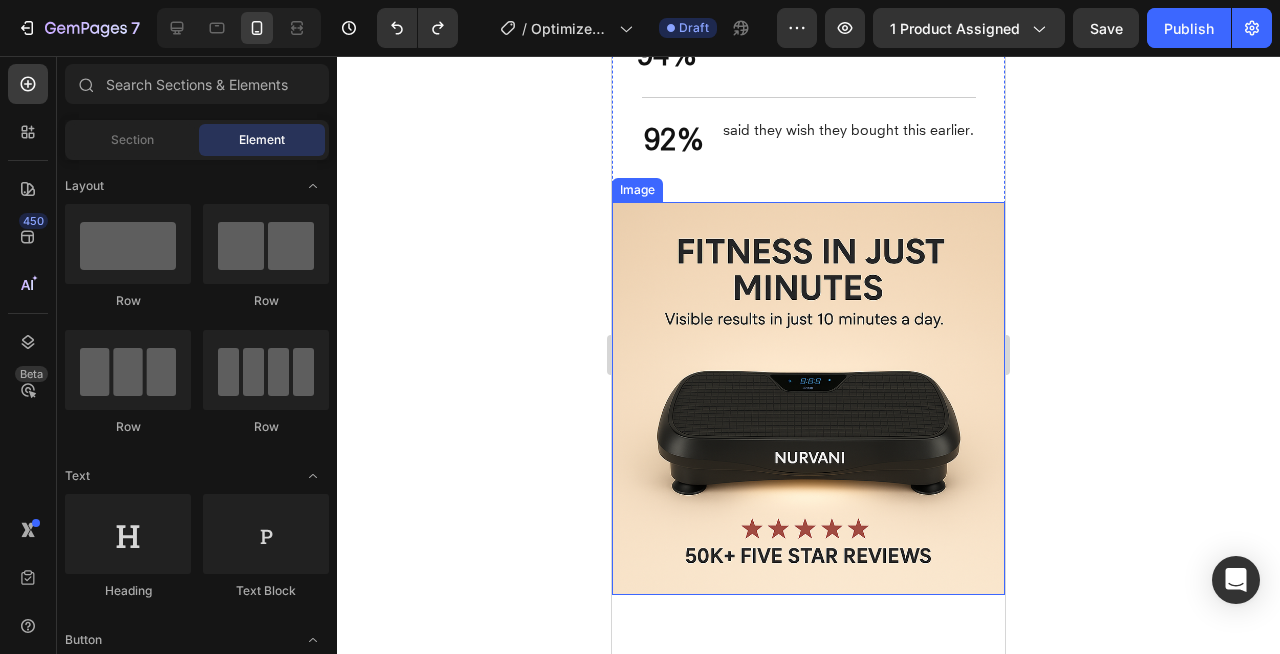 click at bounding box center [808, 398] 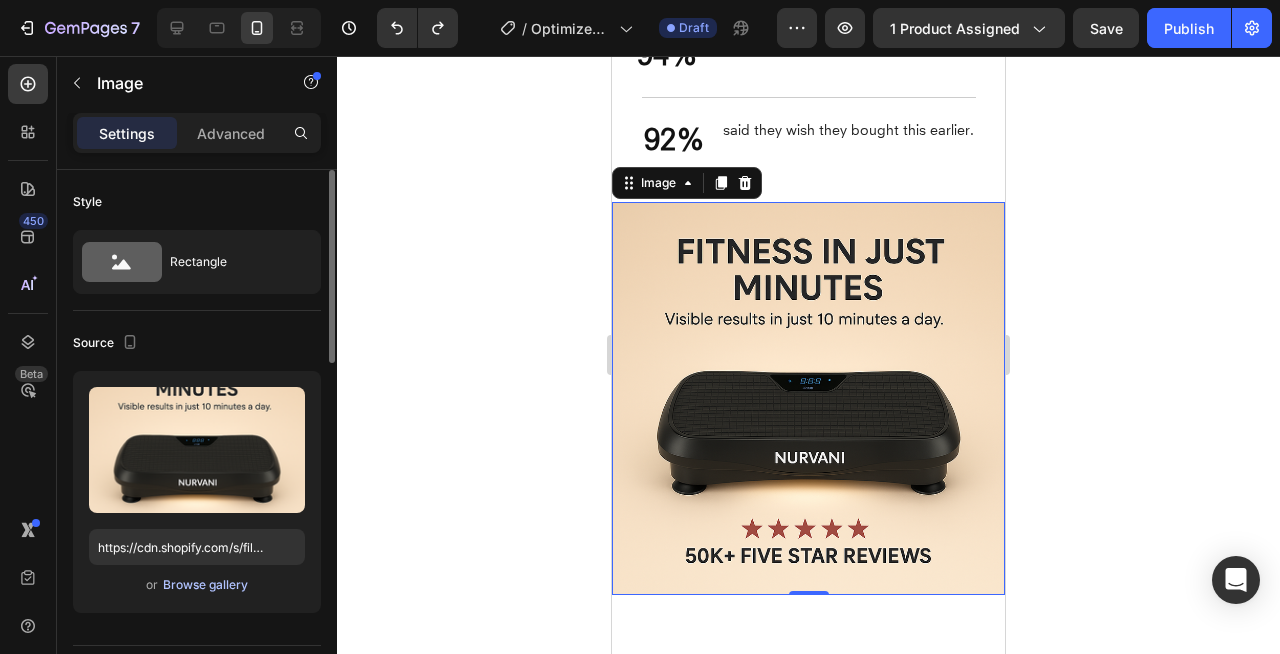 click on "Browse gallery" at bounding box center (205, 585) 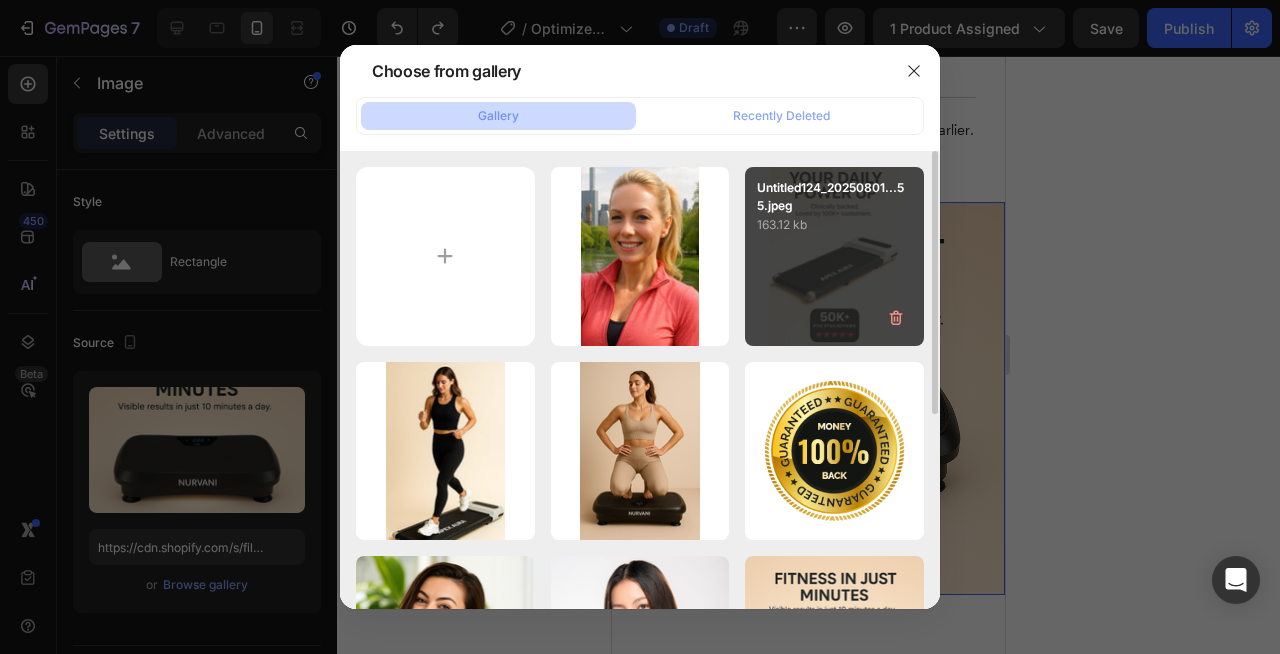 click on "Untitled124_20250801...55.jpeg 163.12 kb" at bounding box center (834, 256) 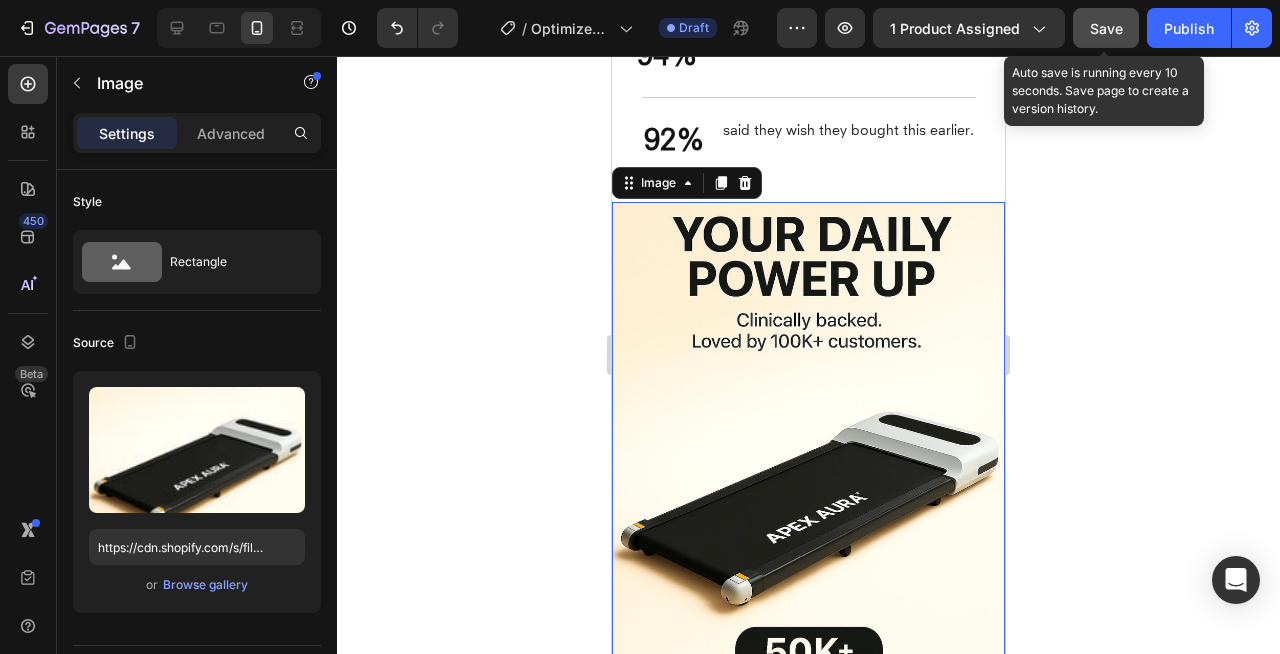 click on "Save" 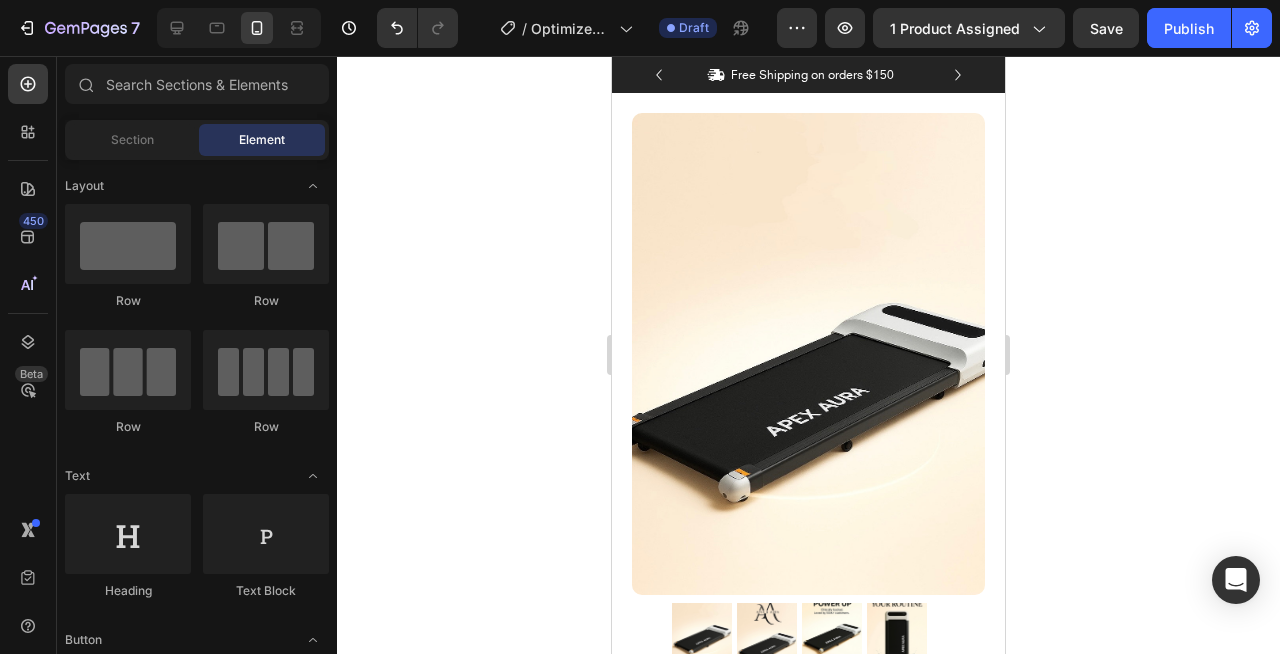 scroll, scrollTop: 0, scrollLeft: 0, axis: both 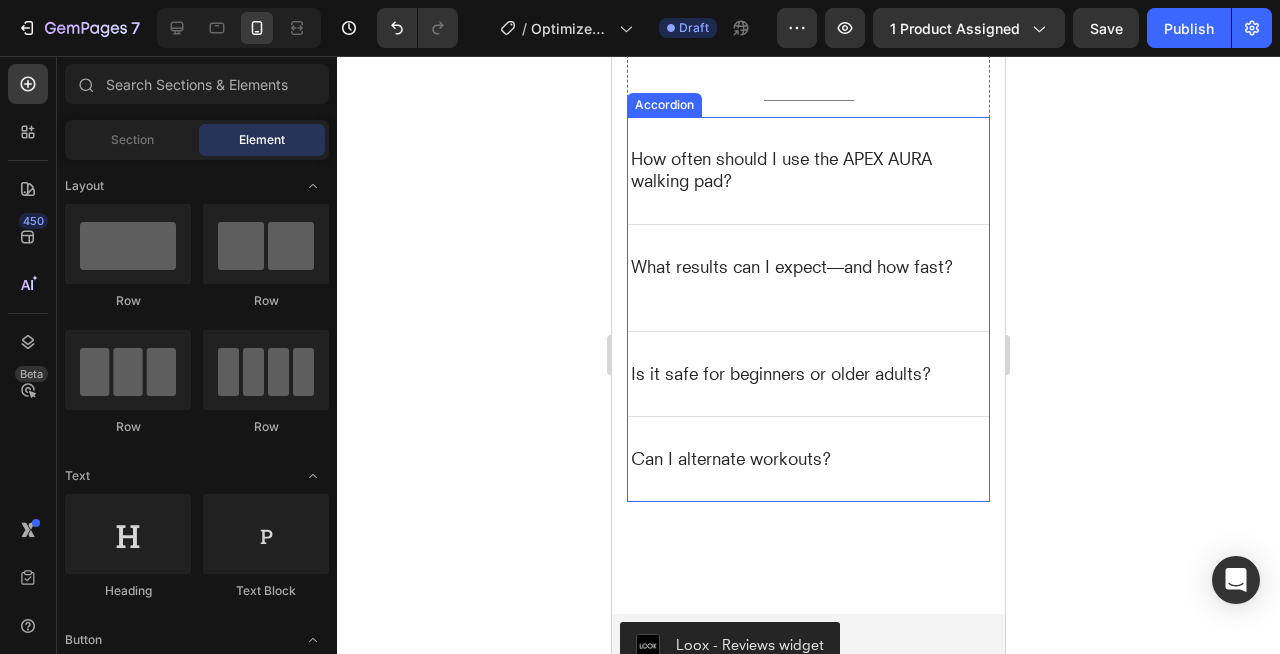 click on "Can I alternate workouts?" at bounding box center (808, 459) 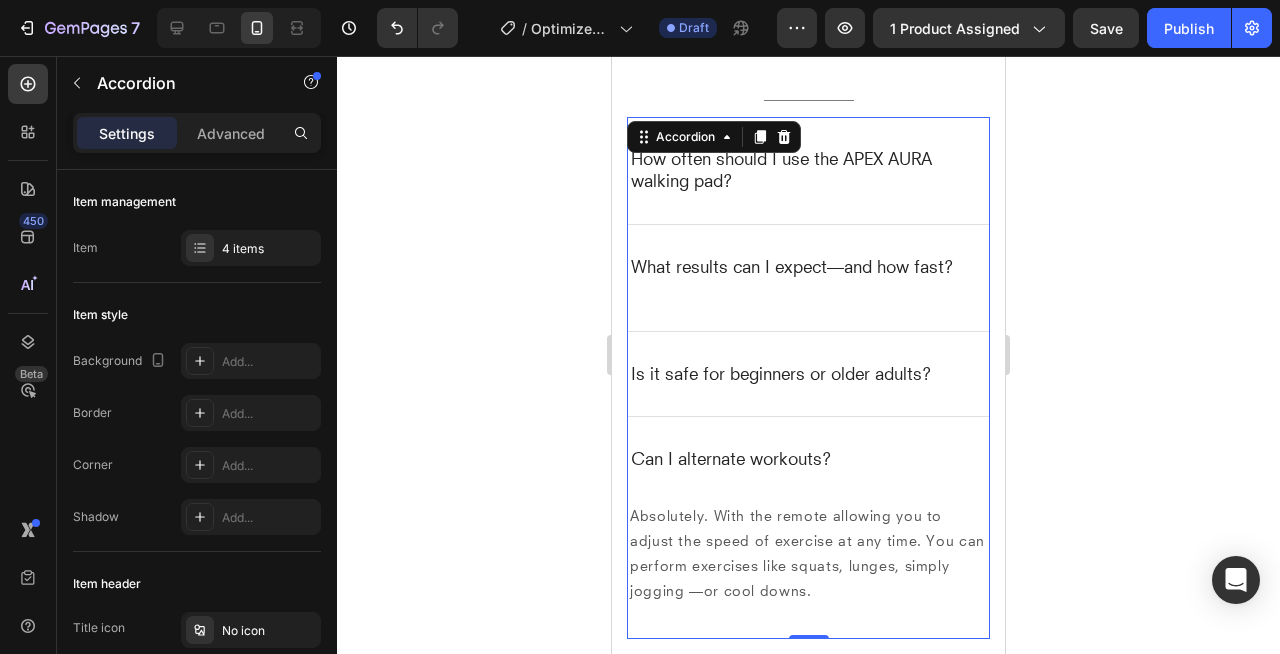 click on "Is it safe for beginners or older adults?" at bounding box center (808, 374) 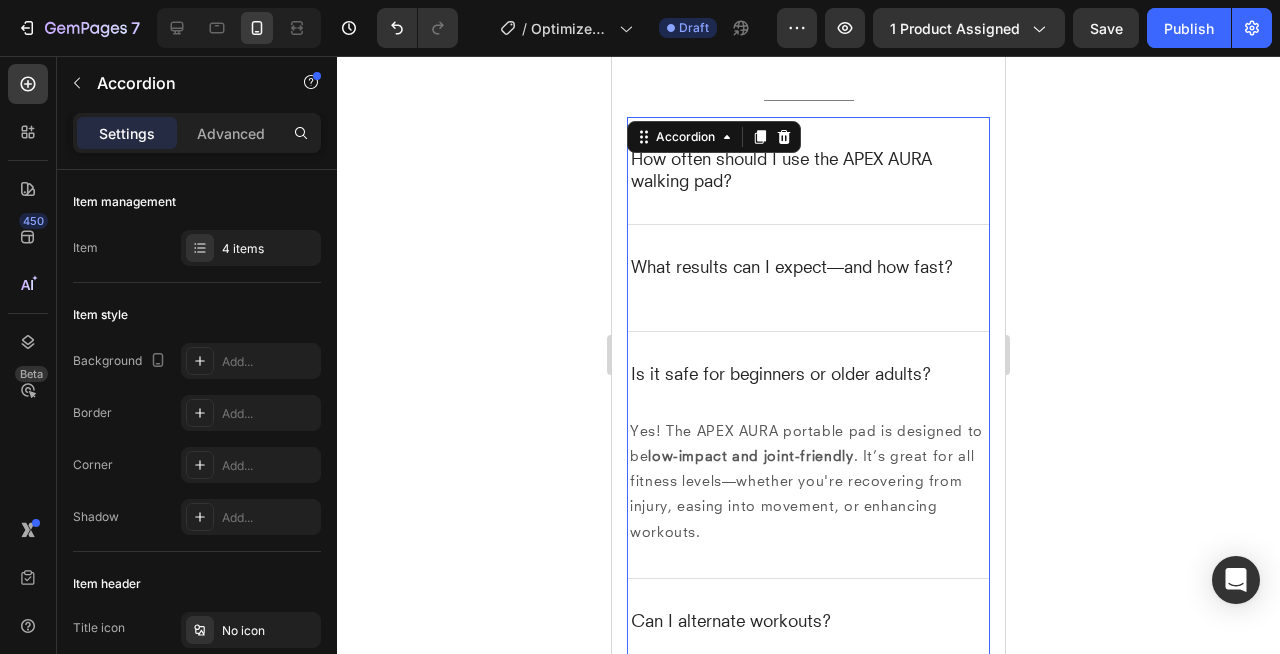 click on "Is it safe for beginners or older adults?" at bounding box center (781, 374) 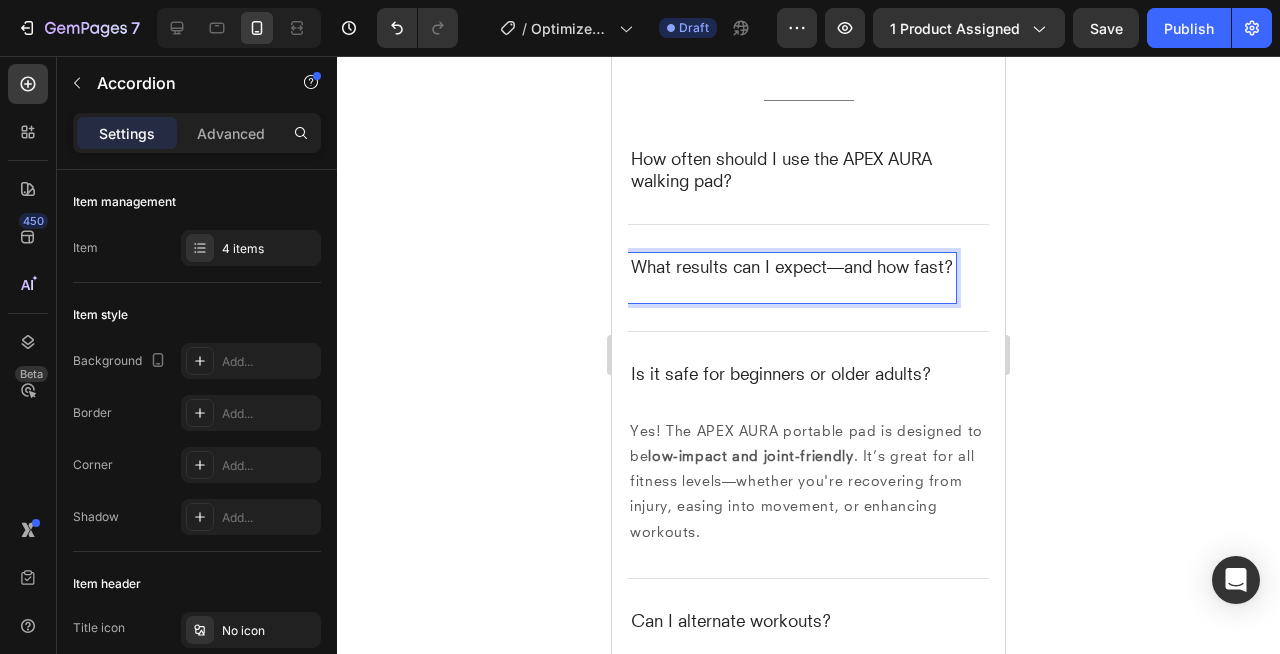 click at bounding box center (792, 289) 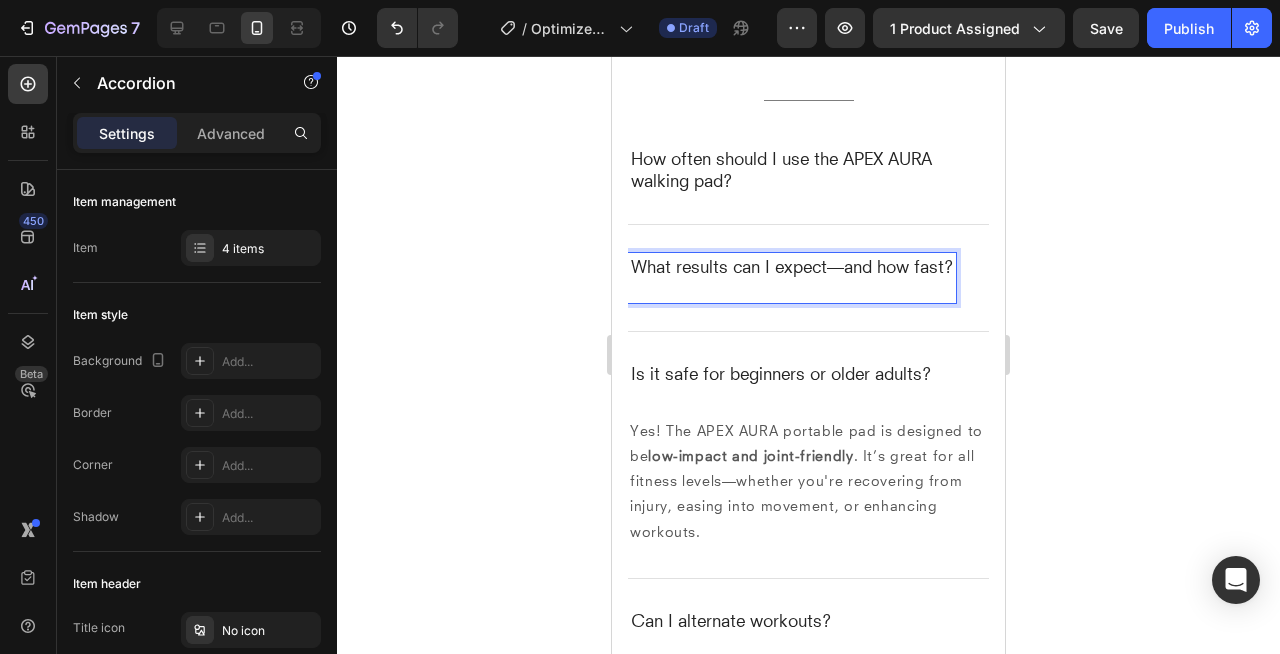 click on "How often should I use the APEX AURA walking pad?" at bounding box center (808, 170) 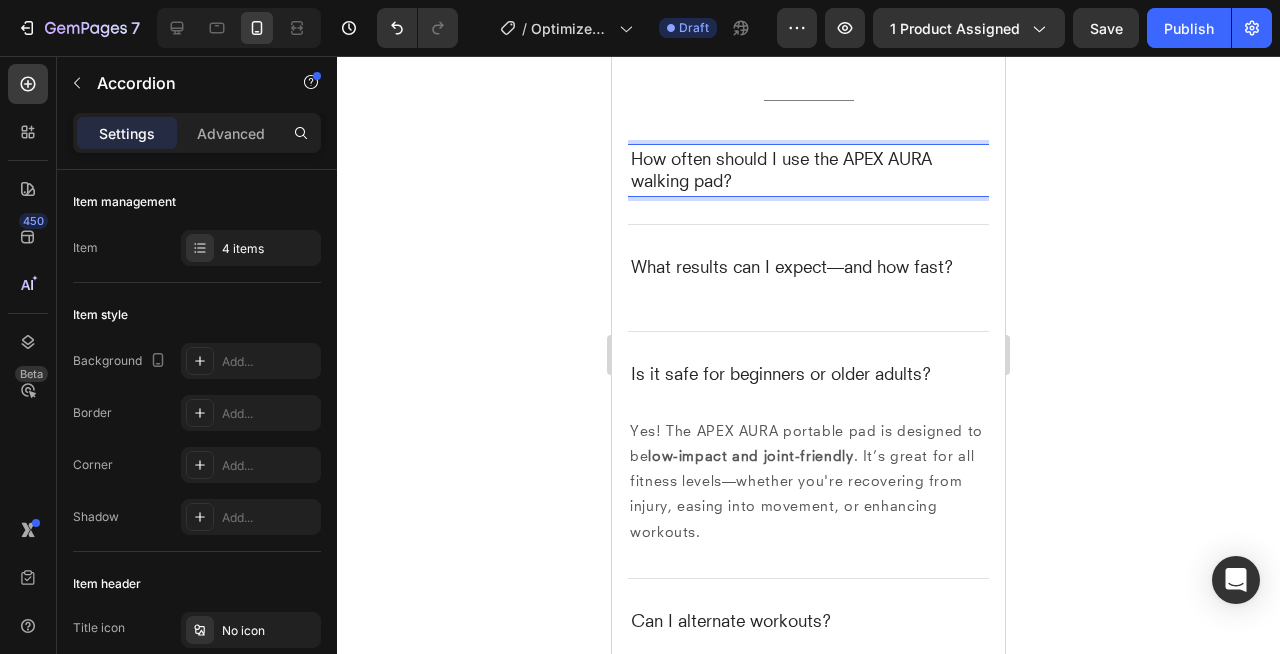 click 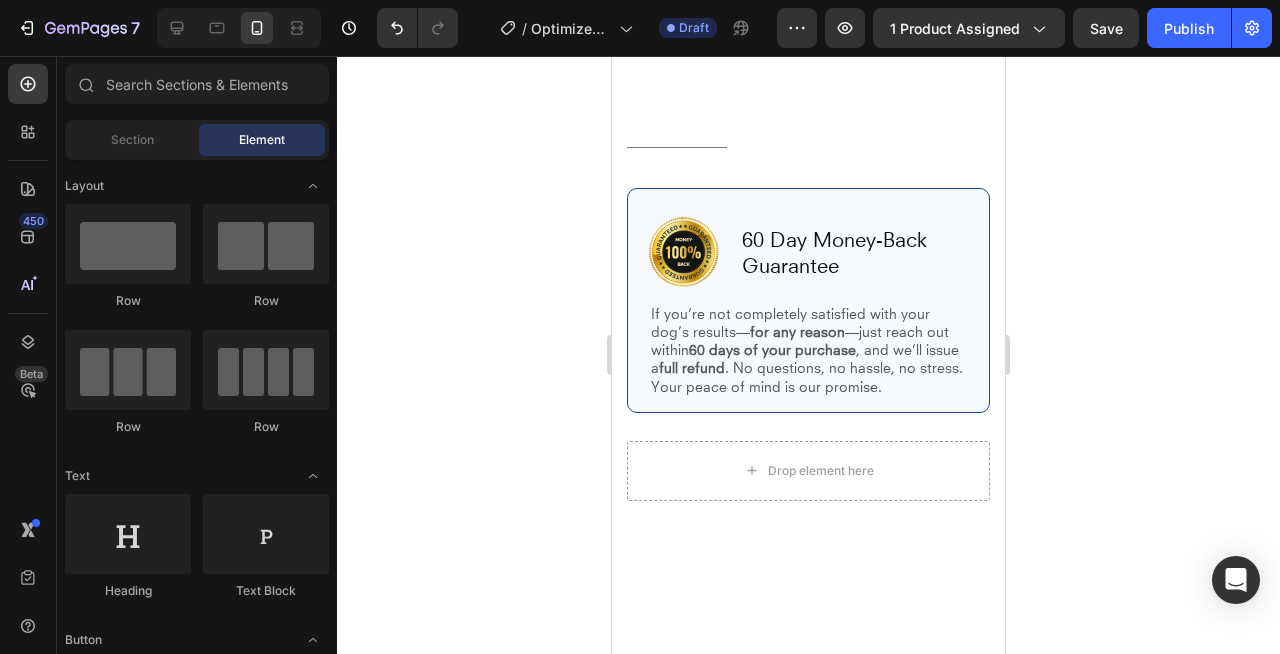 scroll, scrollTop: 5180, scrollLeft: 0, axis: vertical 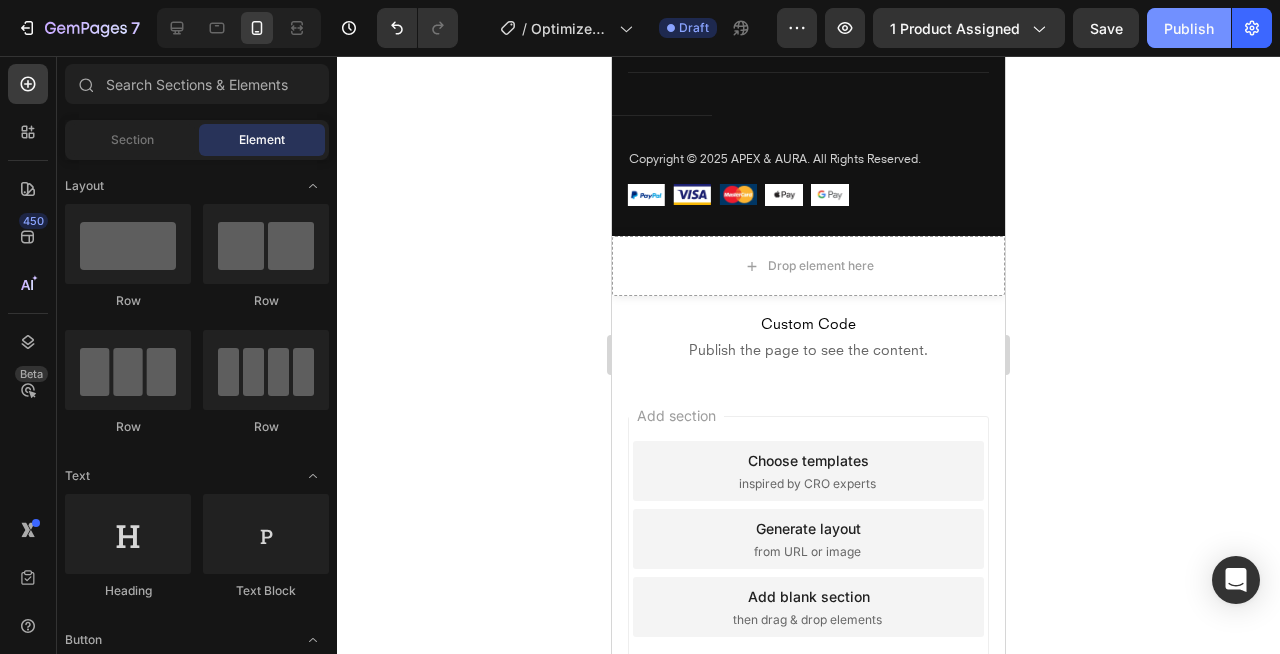 click on "Publish" 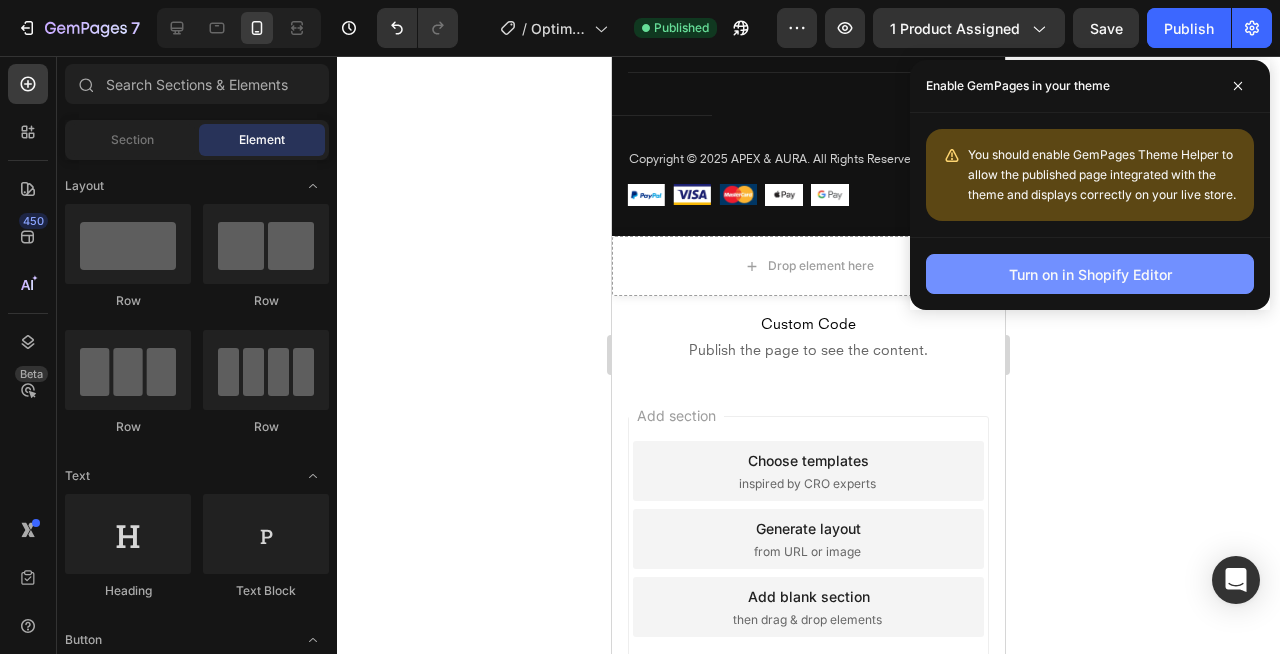 click on "Turn on in Shopify Editor" at bounding box center [1090, 274] 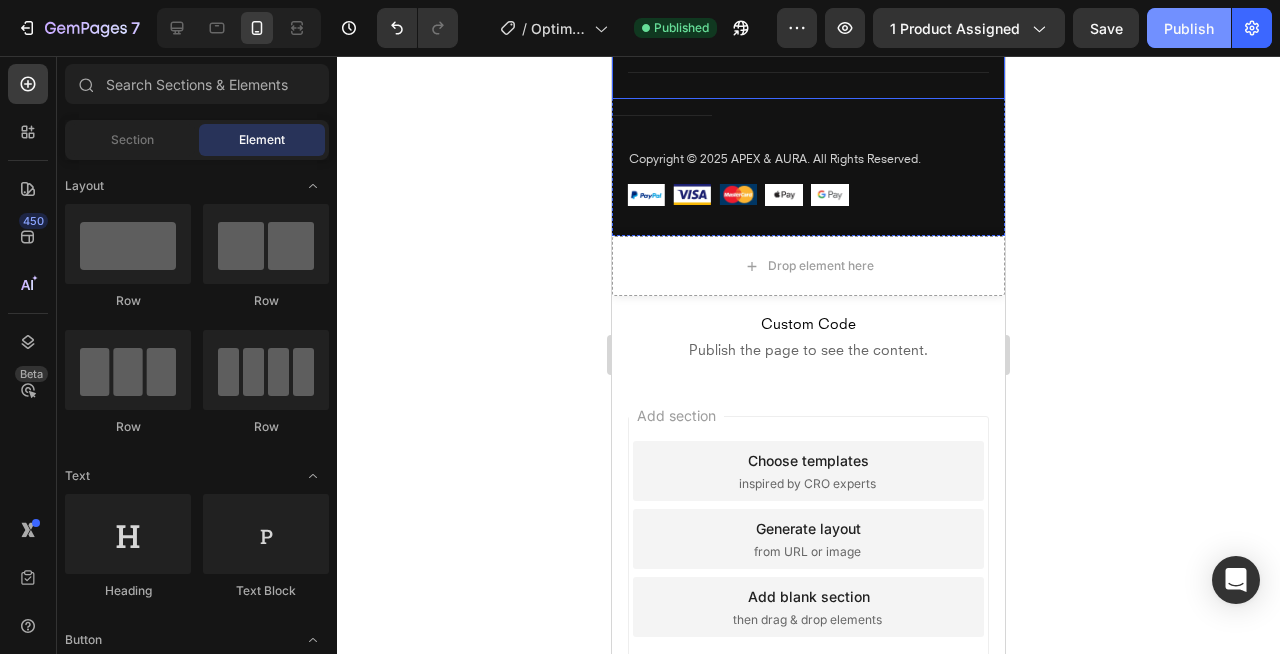 click on "Publish" at bounding box center (1189, 28) 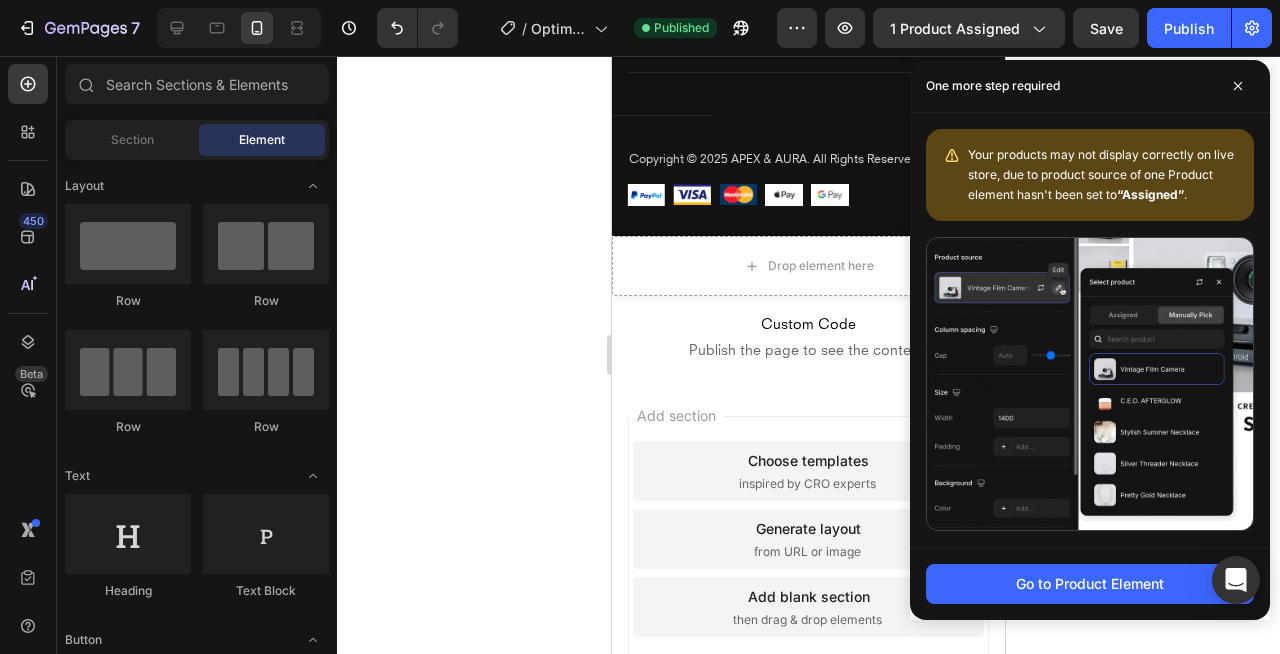 click 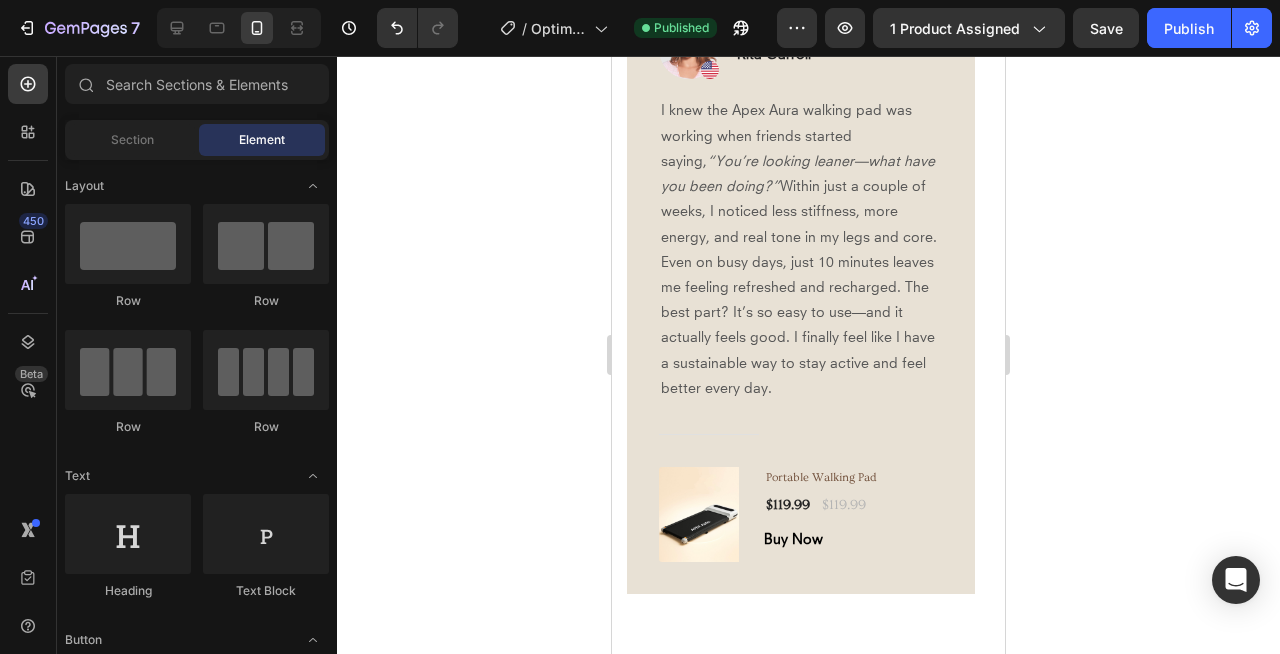 scroll, scrollTop: 4092, scrollLeft: 0, axis: vertical 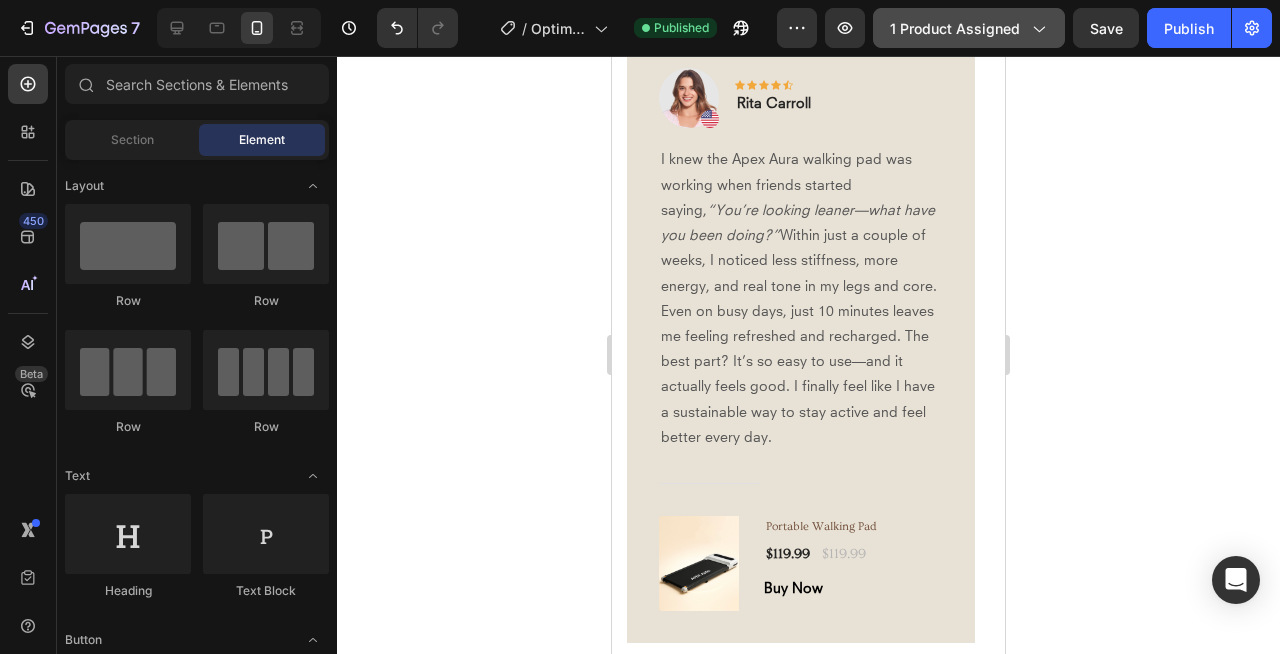 click 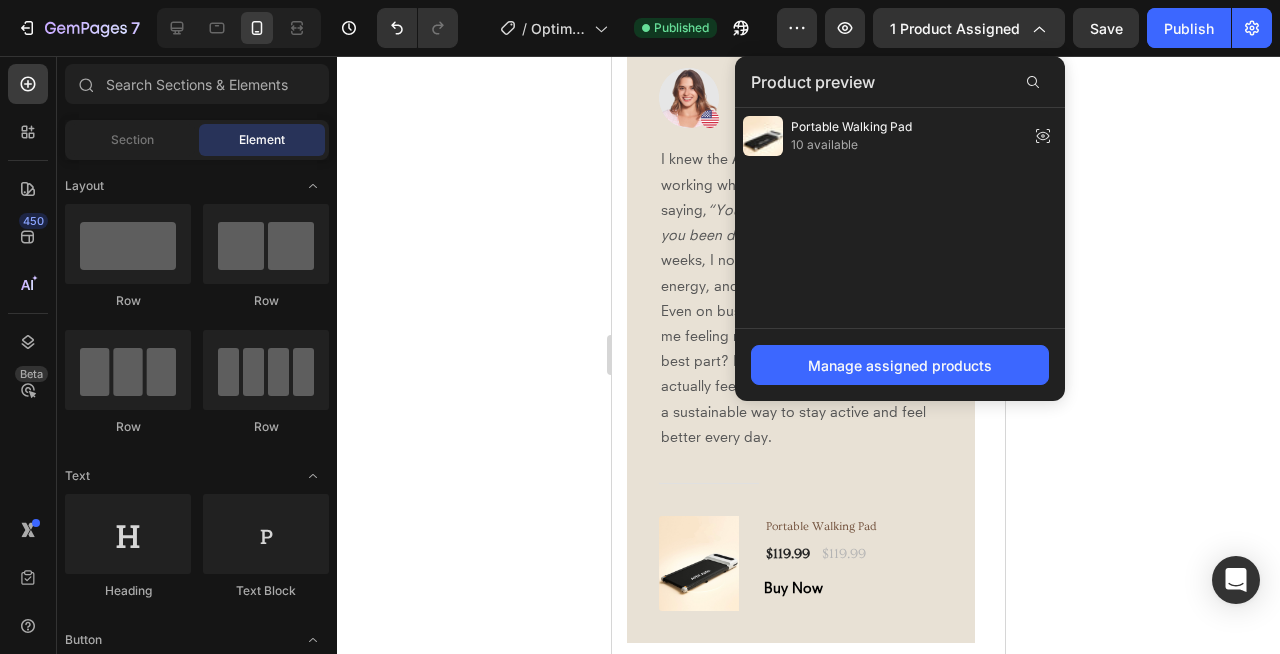 click 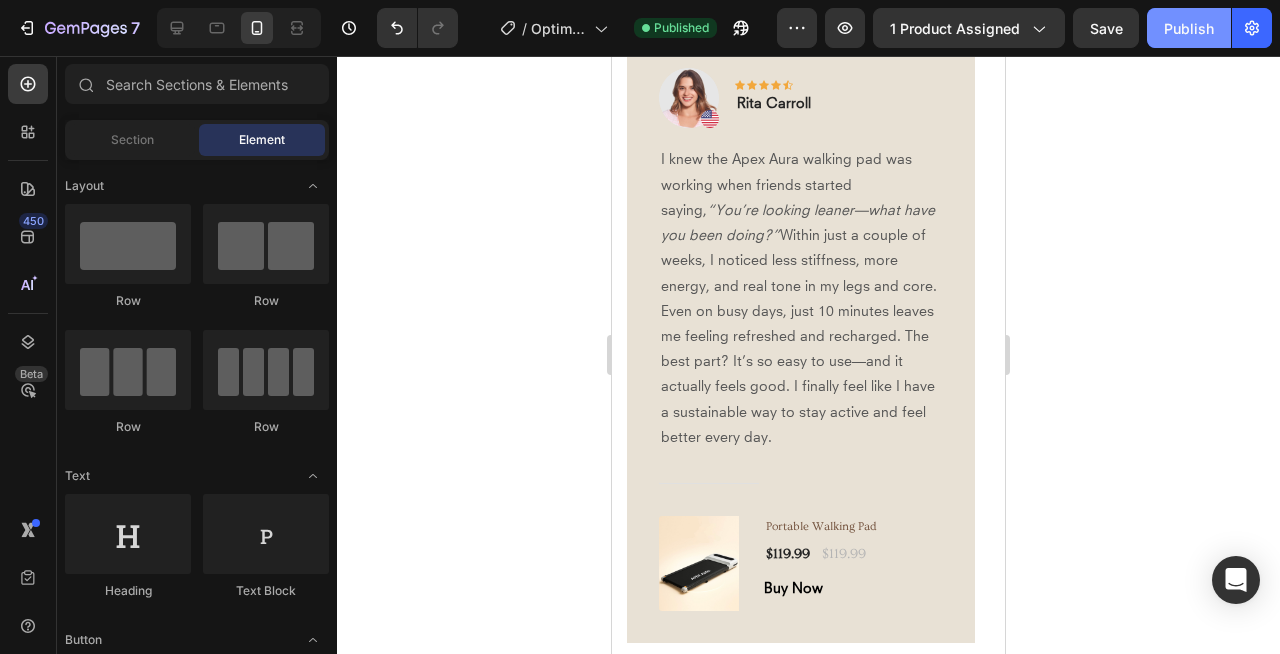 click on "Publish" at bounding box center (1189, 28) 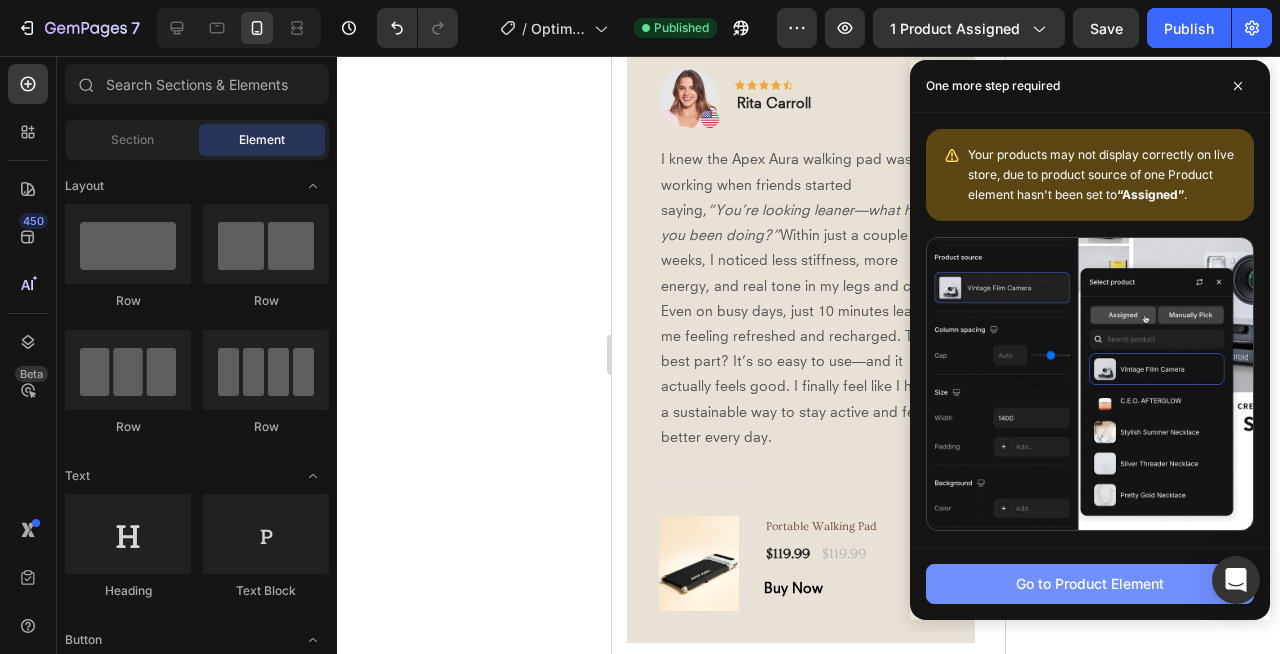 click on "Go to Product Element" at bounding box center (1090, 583) 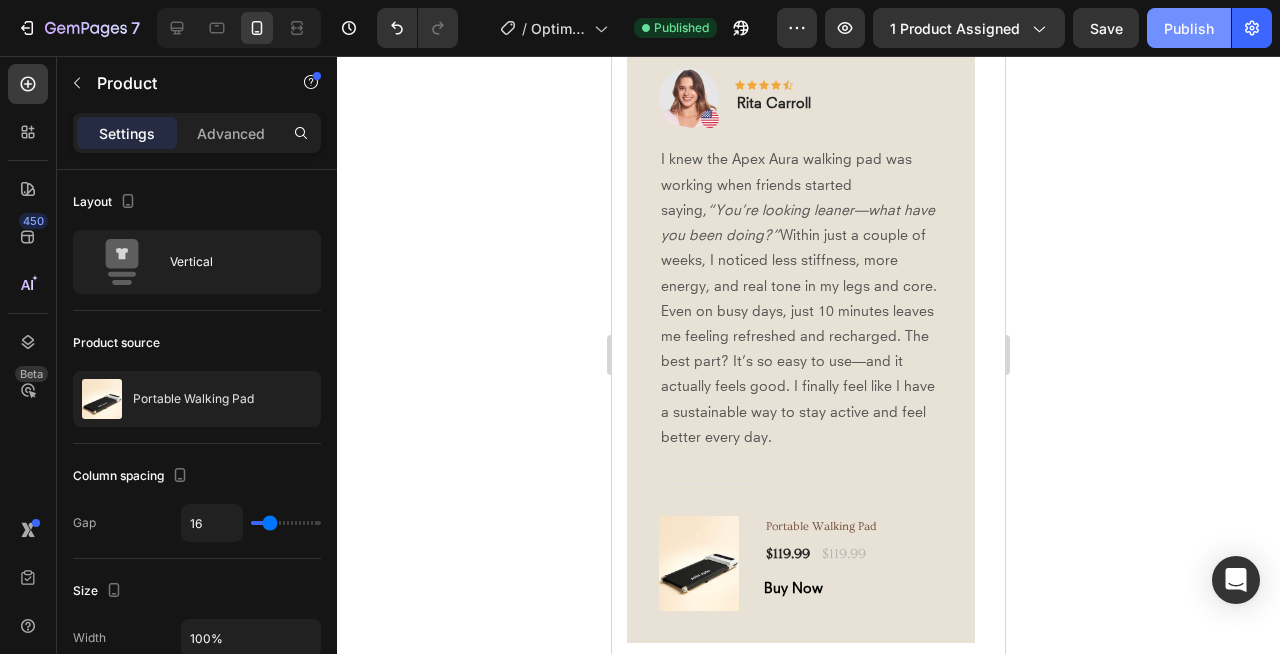 click on "Publish" at bounding box center (1189, 28) 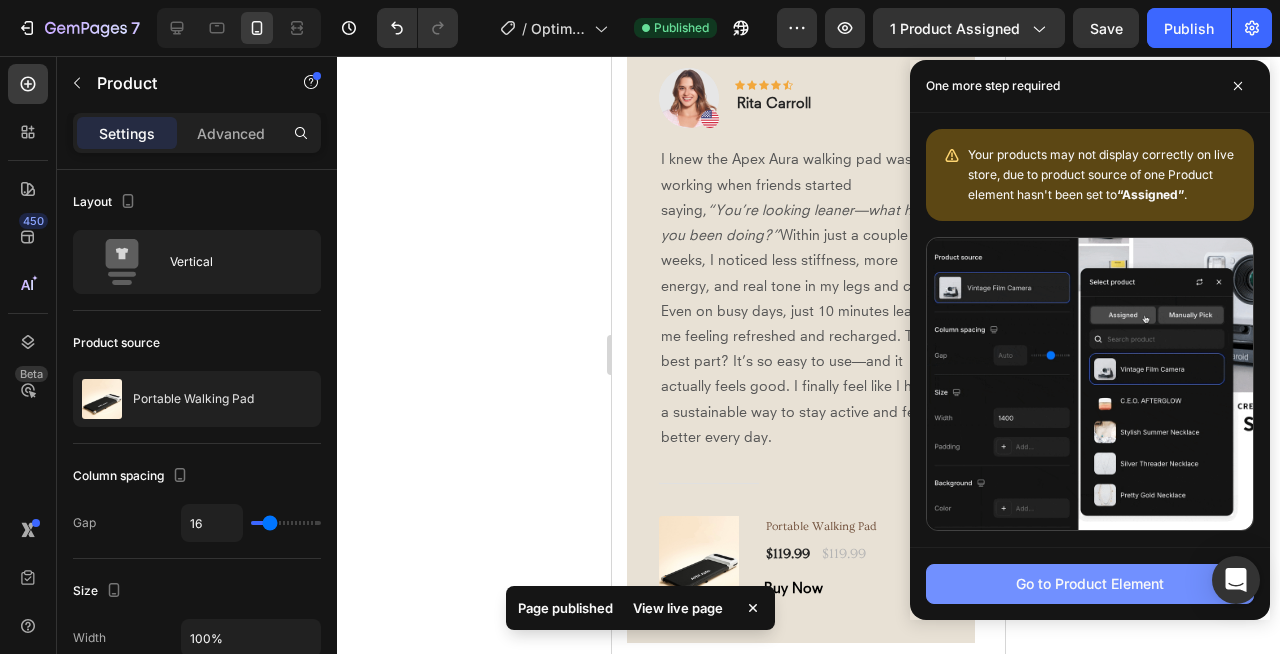 click on "Go to Product Element" at bounding box center (1090, 583) 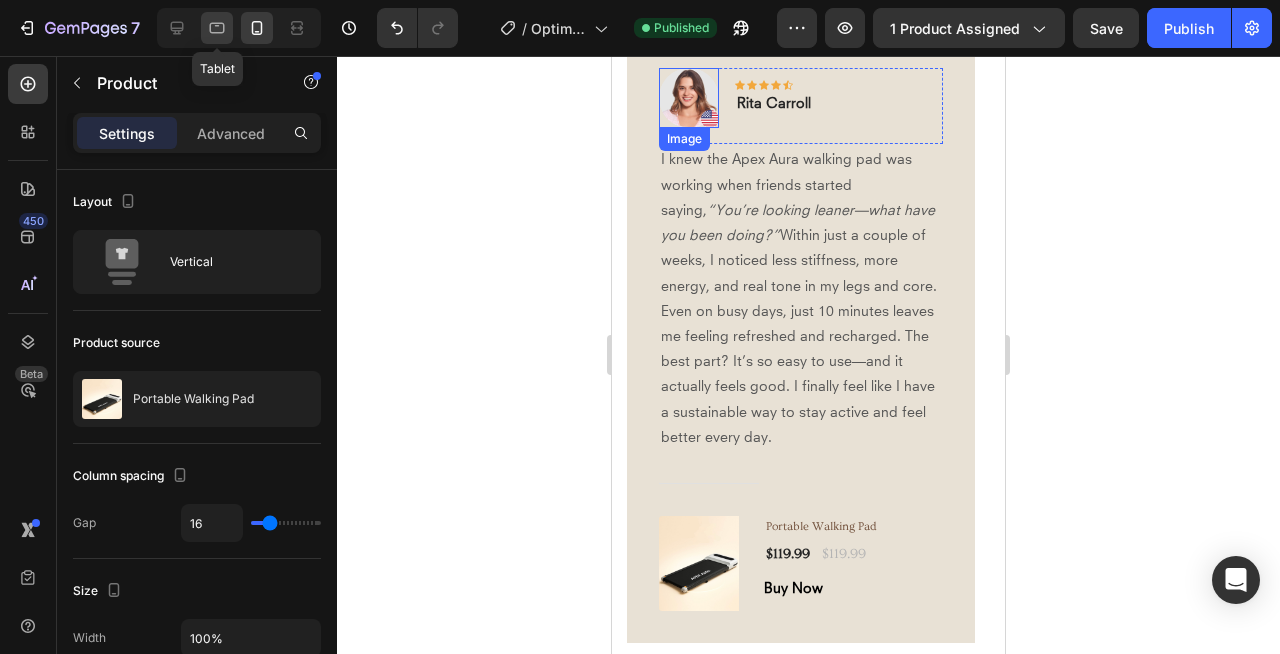 click 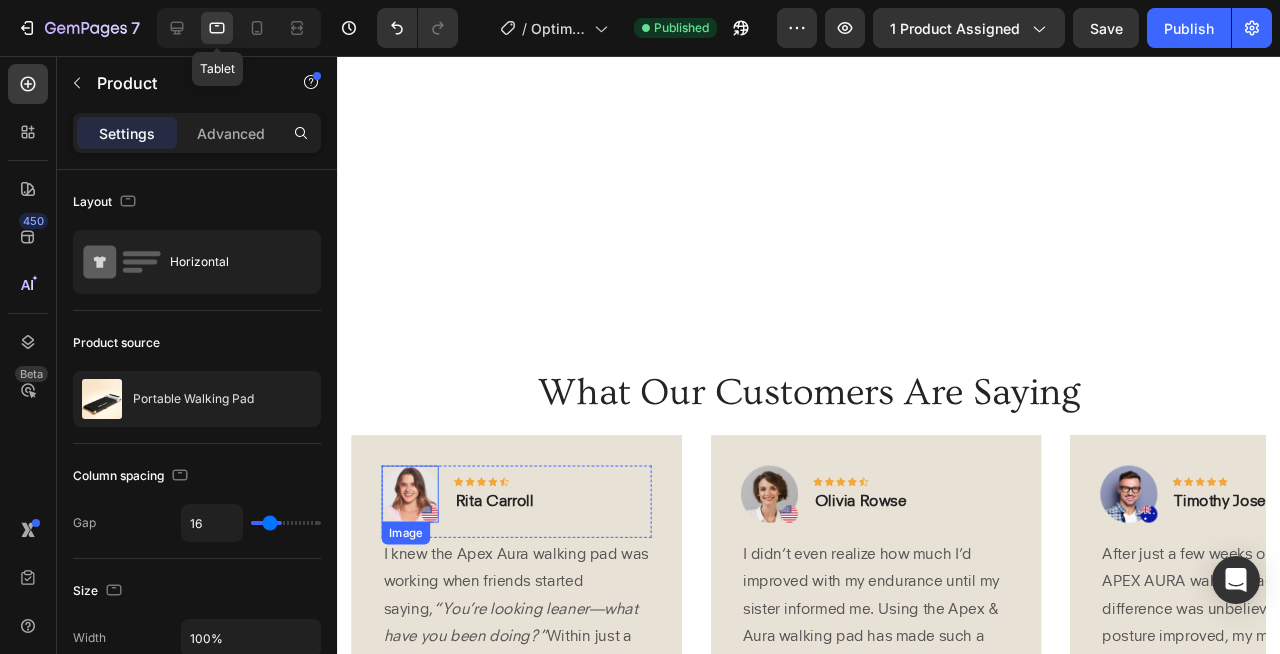 type on "30" 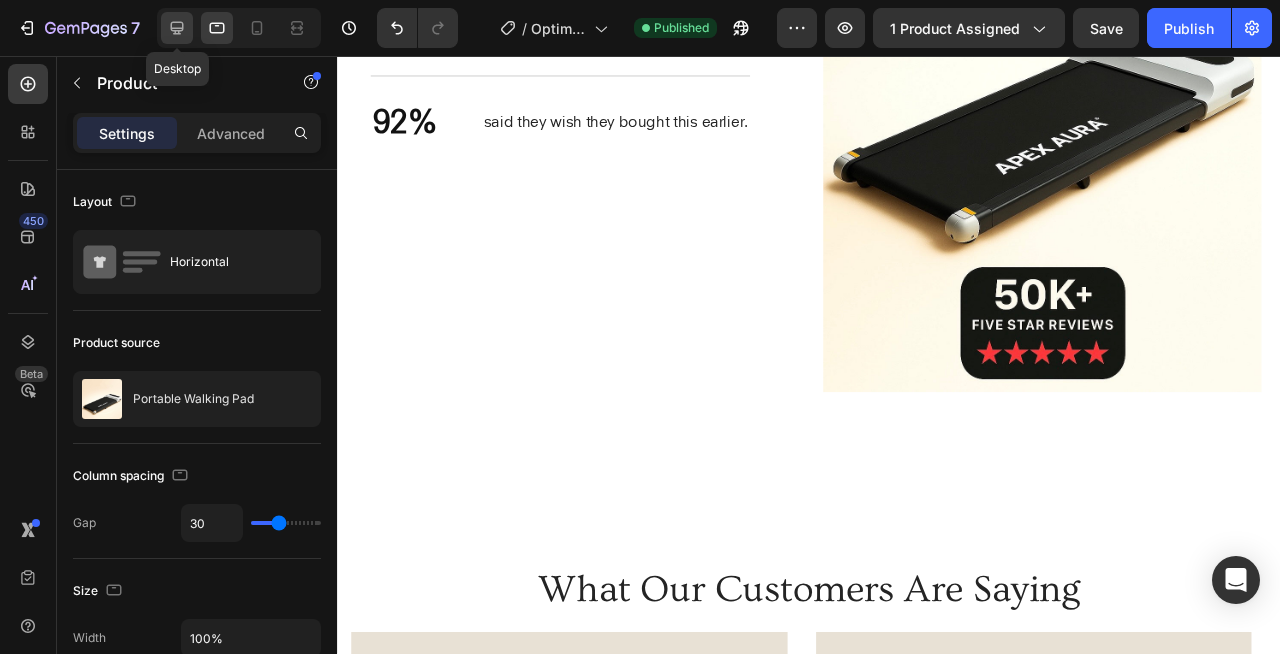 click 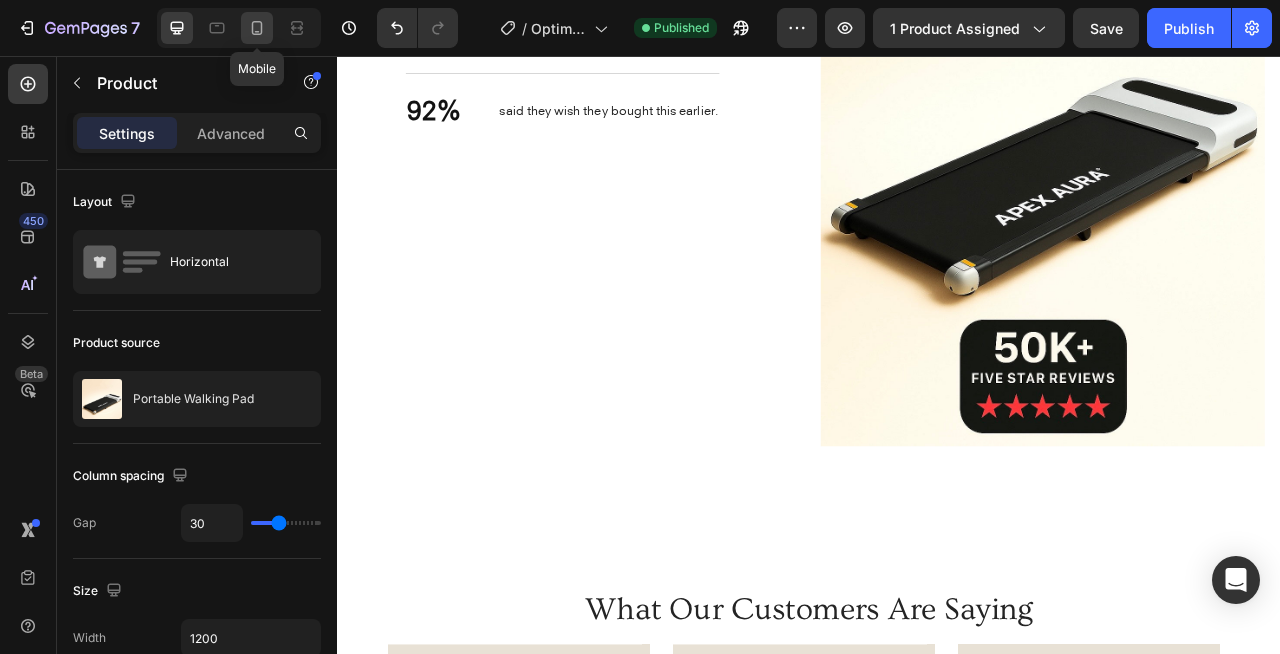 click 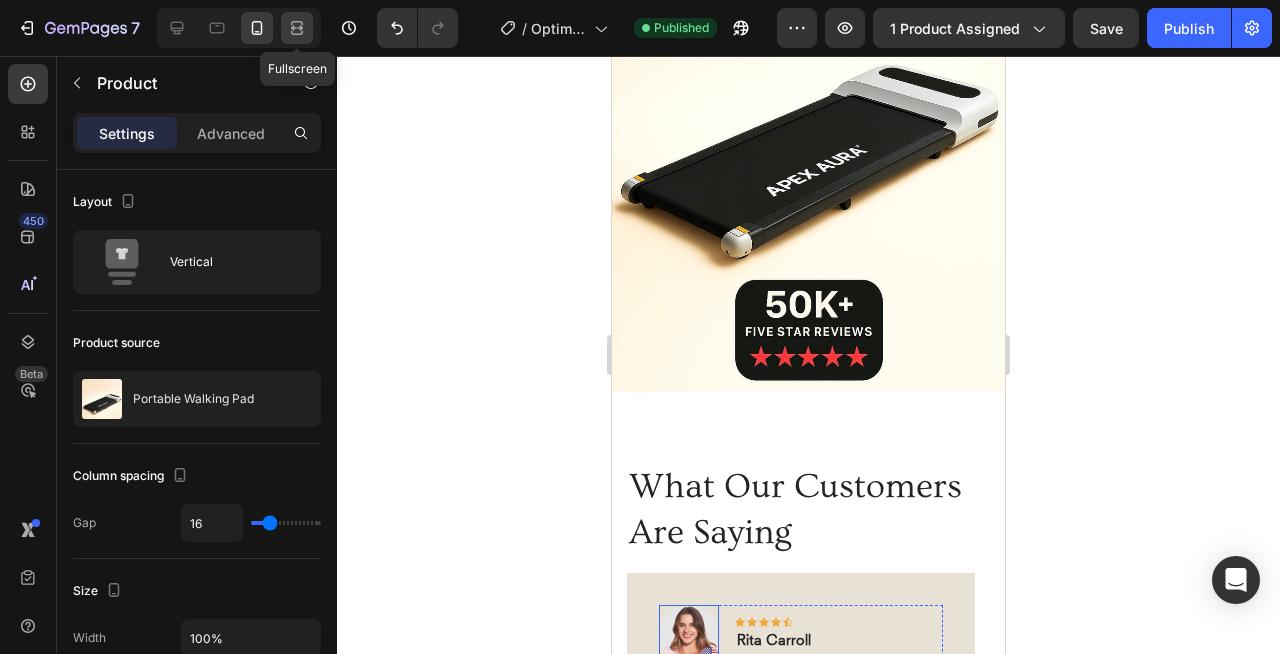 click 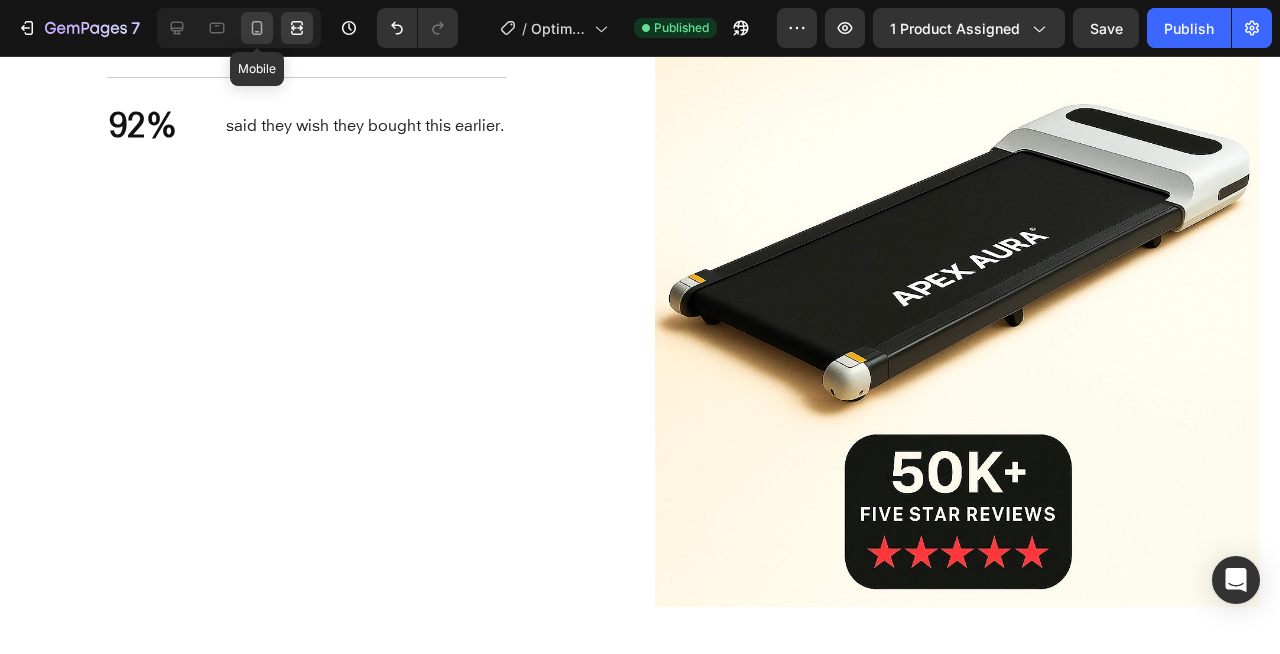 click 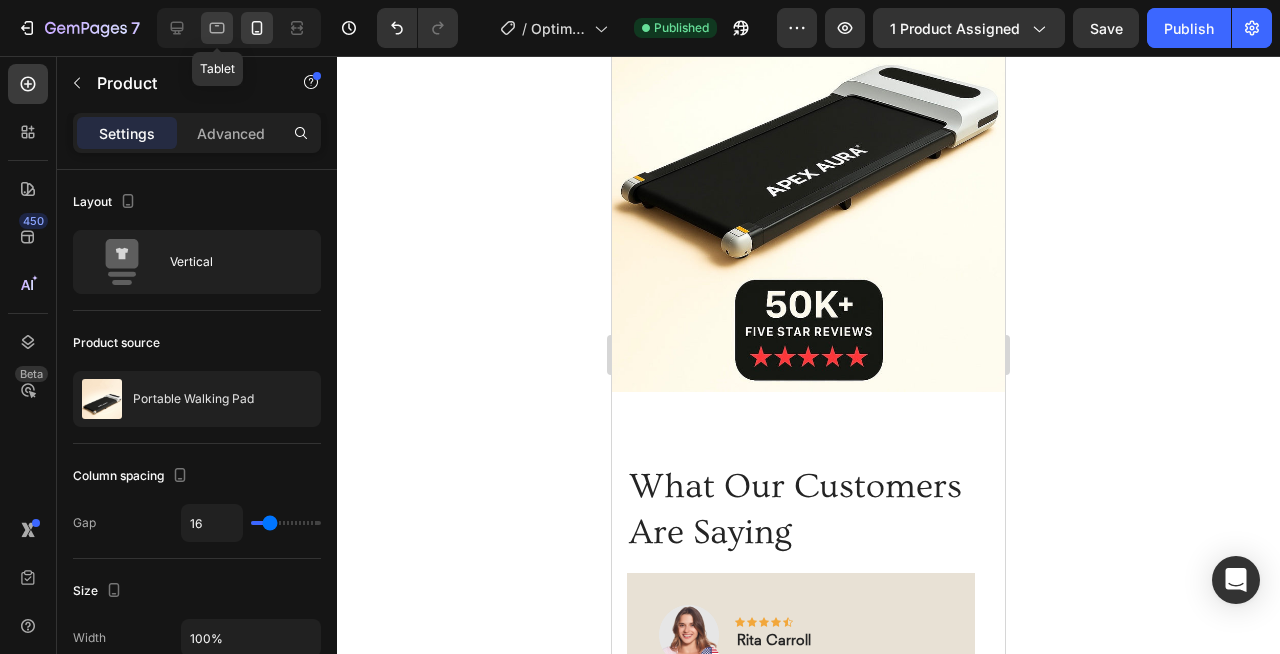 click 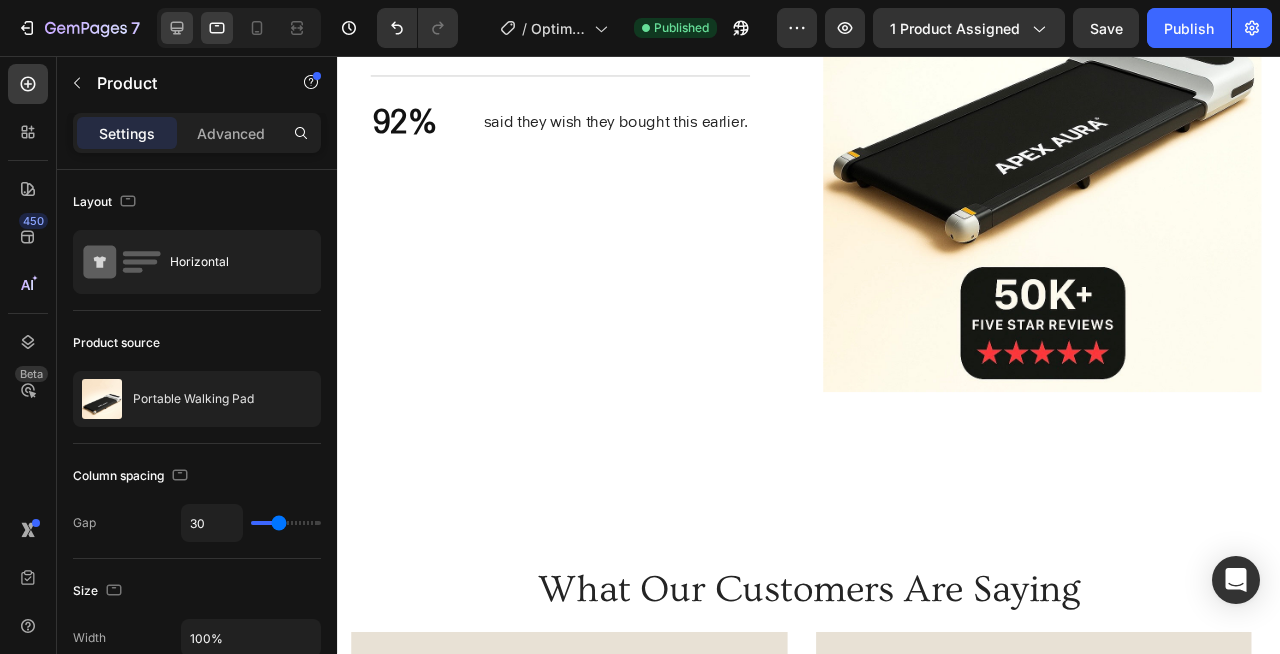 scroll, scrollTop: 4041, scrollLeft: 0, axis: vertical 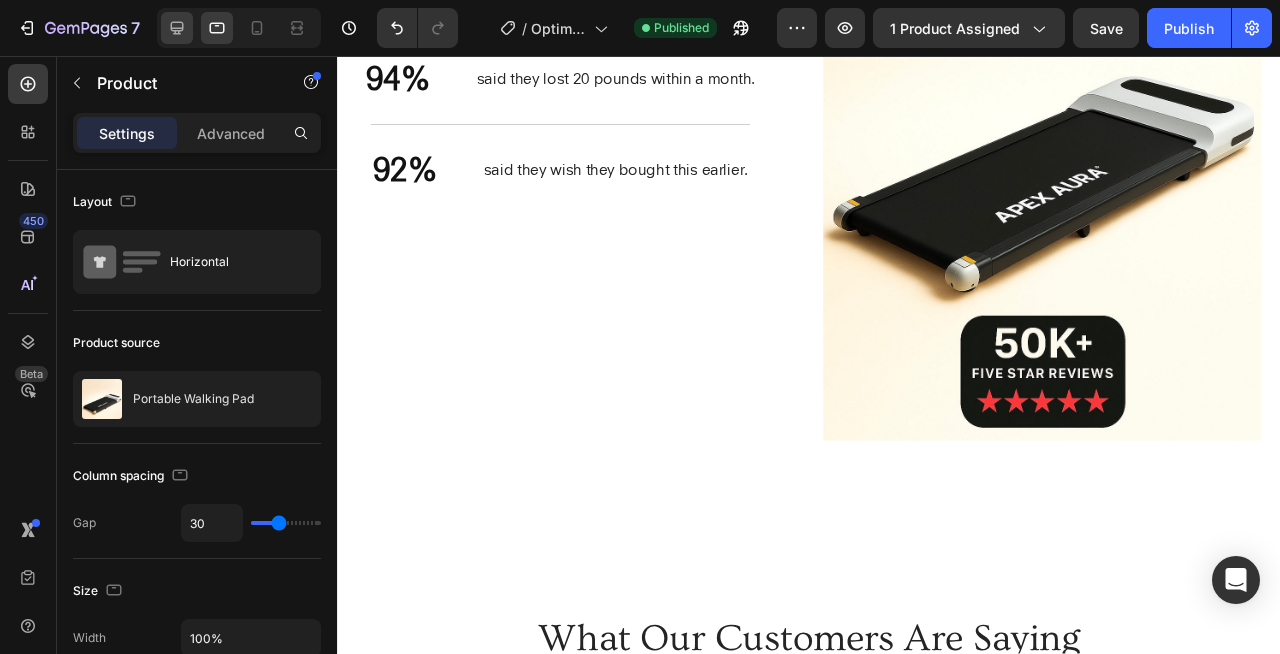 click 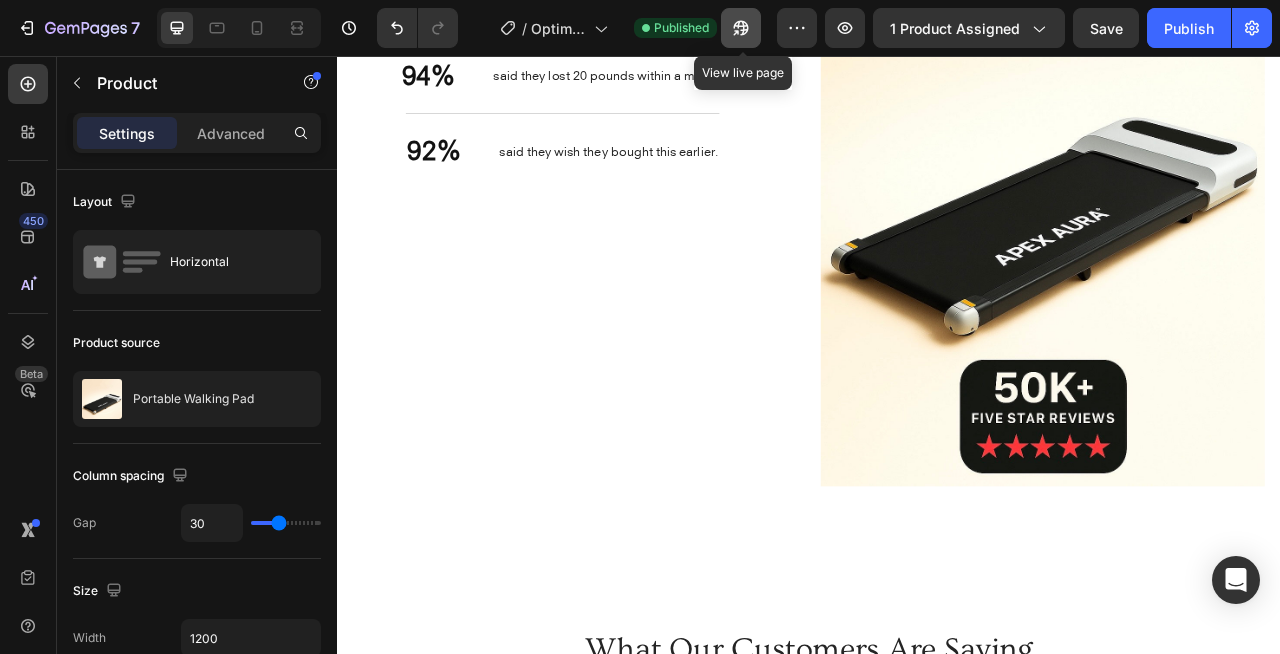 click 